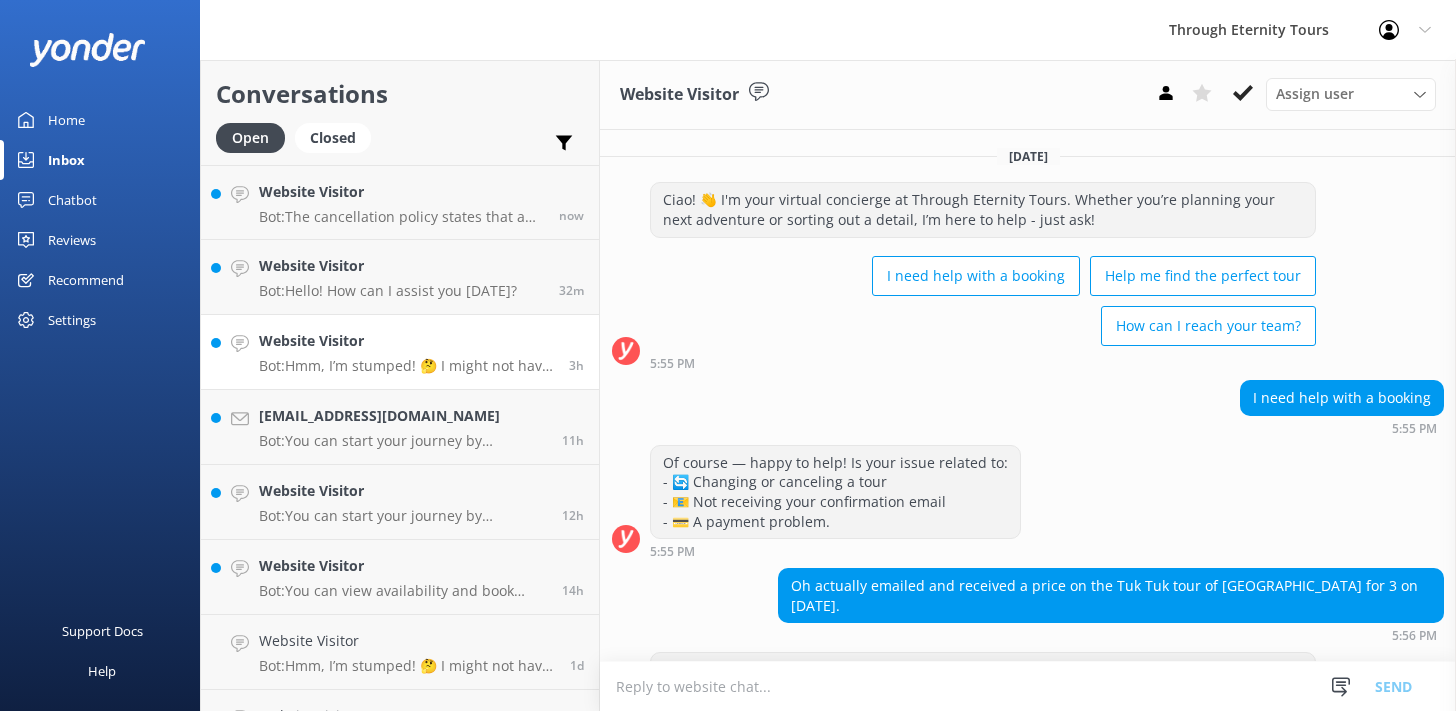 scroll, scrollTop: 0, scrollLeft: 0, axis: both 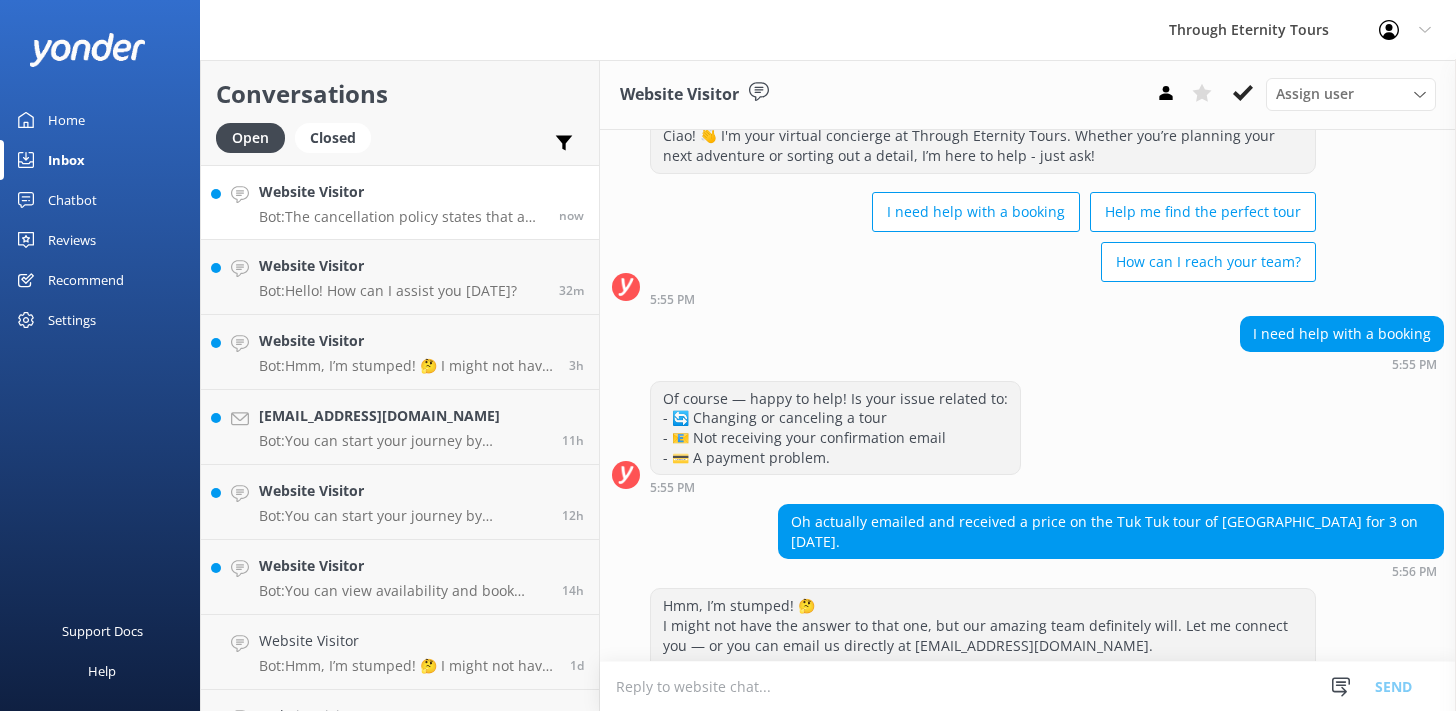 click on "Bot:  The cancellation policy states that any cancellation up to 24 hours before the start of the tour or service will be fully refunded, minus any costs that may have accrued, such as the cost of tickets. The specific amount for ticket costs is not detailed in the knowledge base." at bounding box center [401, 217] 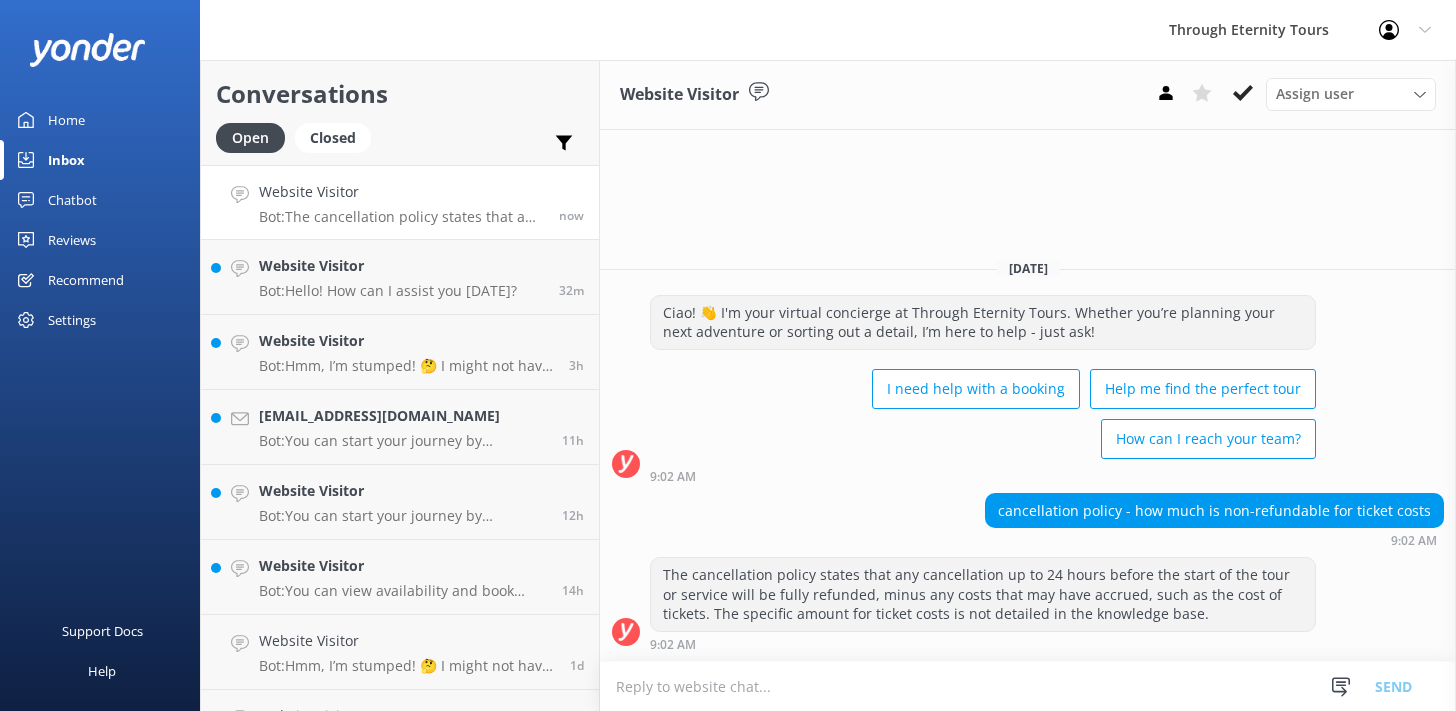 type on "s" 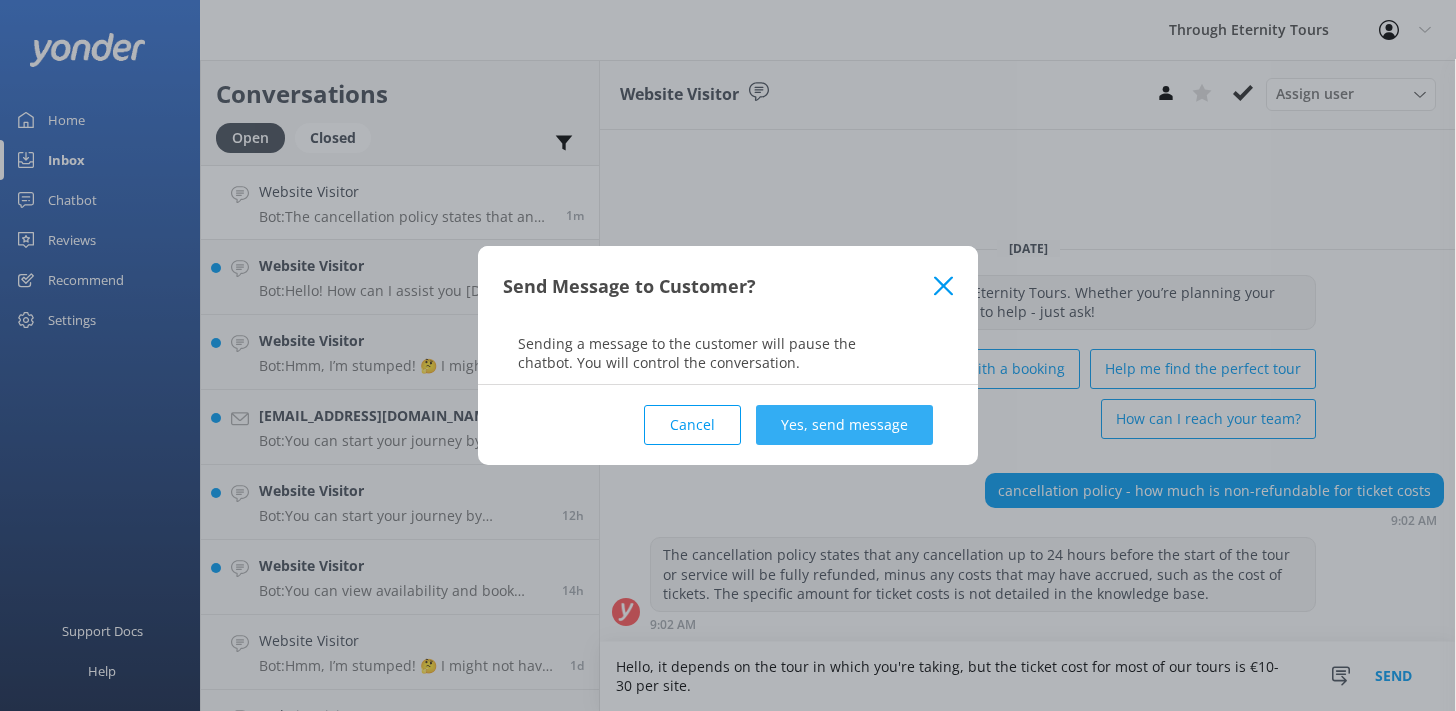 type on "Hello, it depends on the tour in which you're taking, but the ticket cost for most of our tours is €10-30 per site." 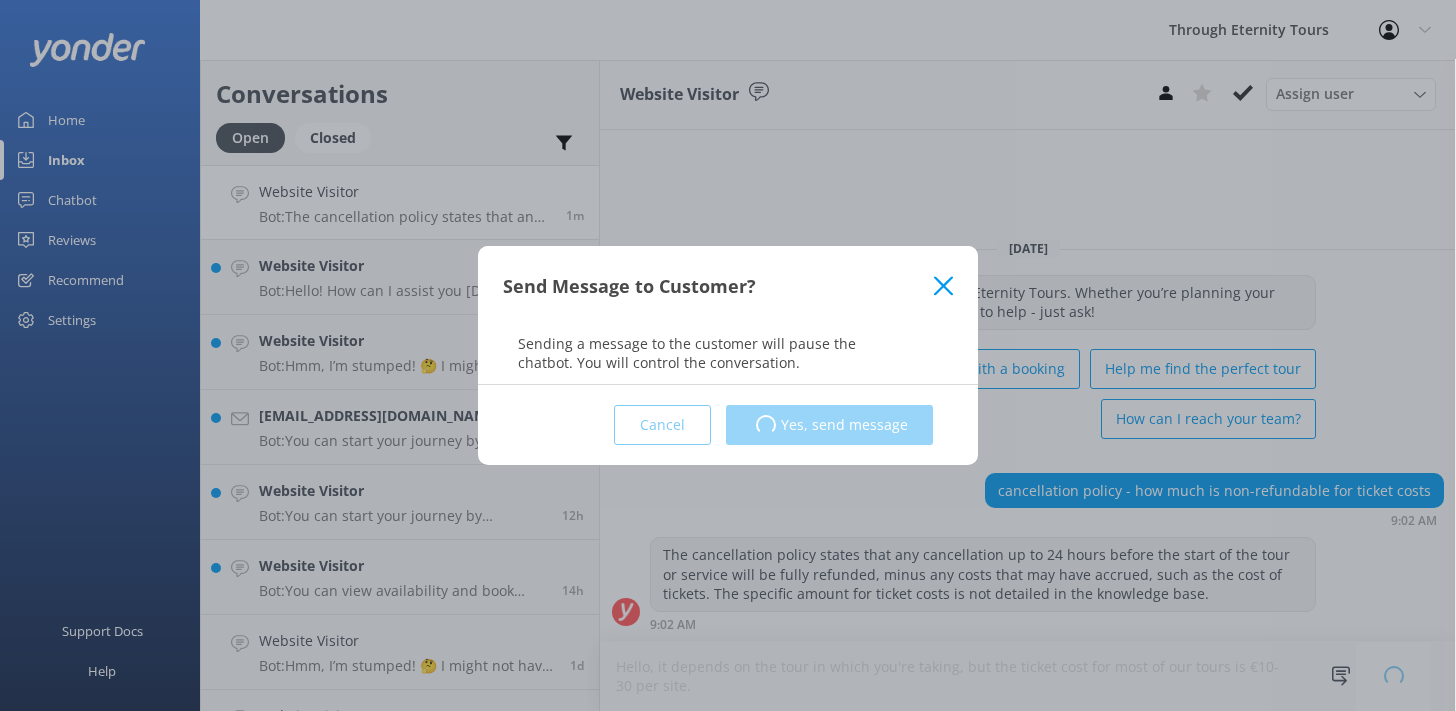 type 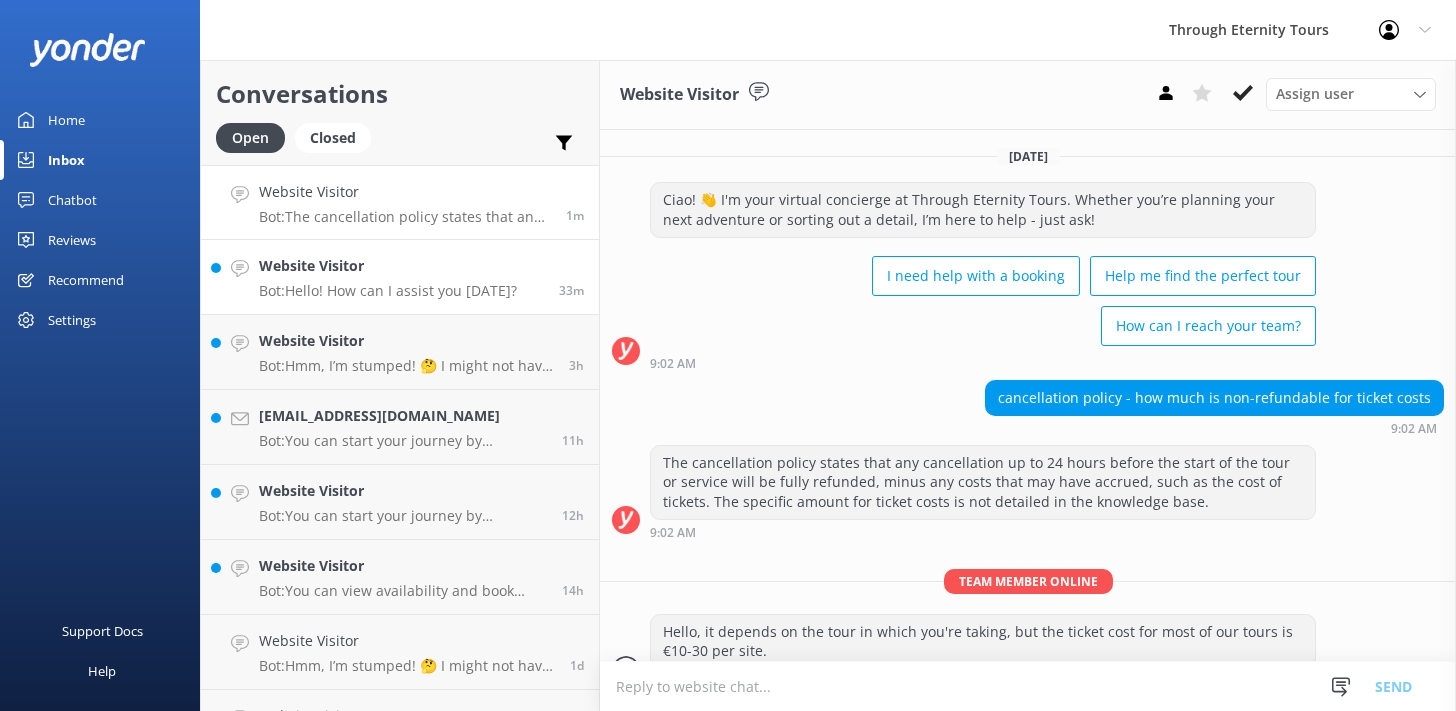 click on "Website Visitor Bot:  Hello! How can I assist you [DATE]?" at bounding box center [388, 277] 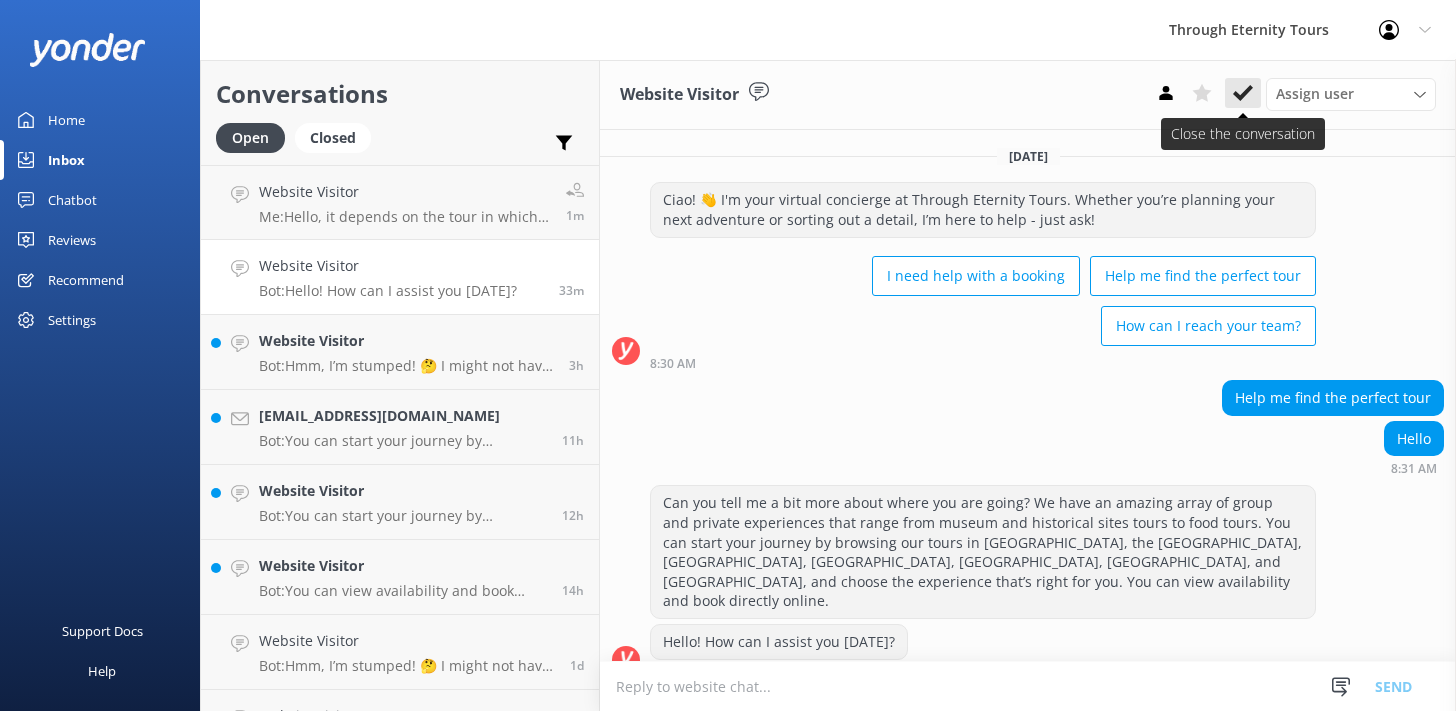 click 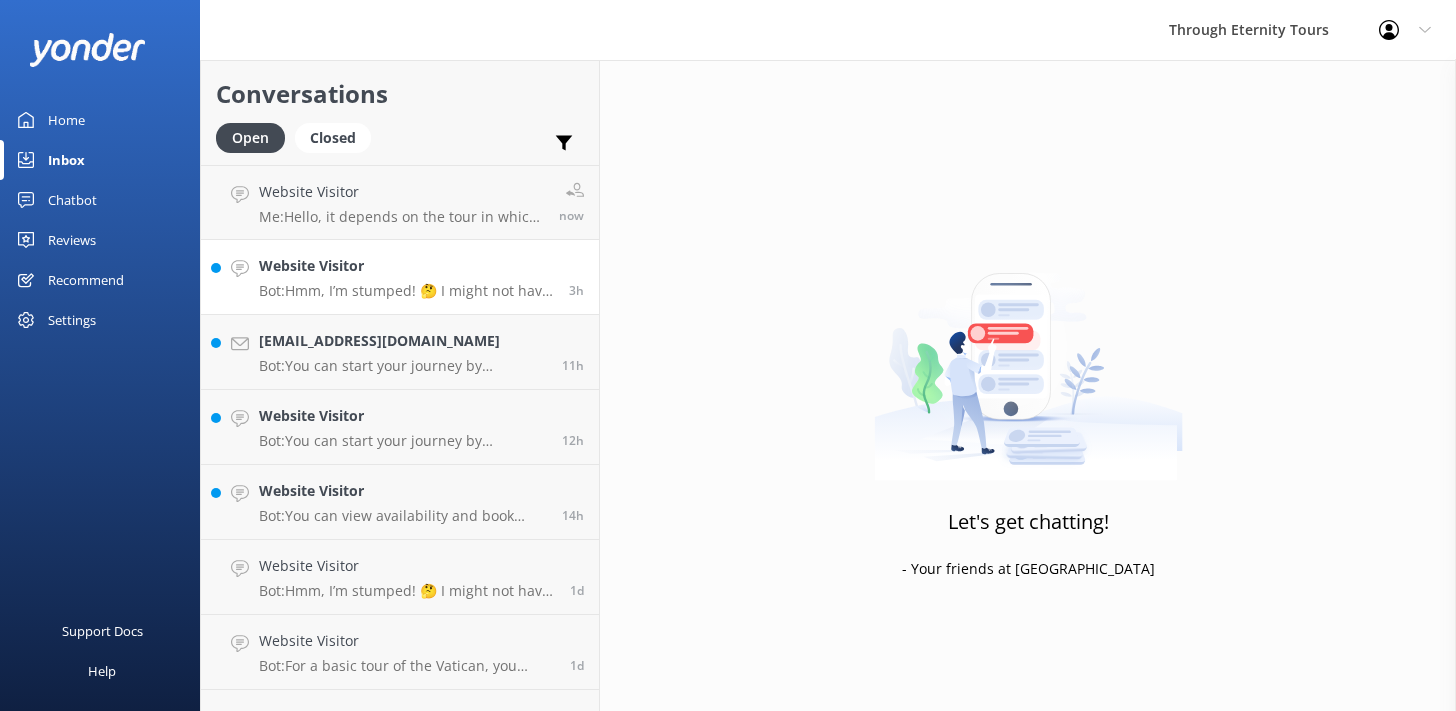 click on "Bot:  Hmm, I’m stumped! 🤔
I might not have the answer to that one, but our amazing team definitely will. Let me connect you — or you can email us directly at [EMAIL_ADDRESS][DOMAIN_NAME]." at bounding box center (406, 291) 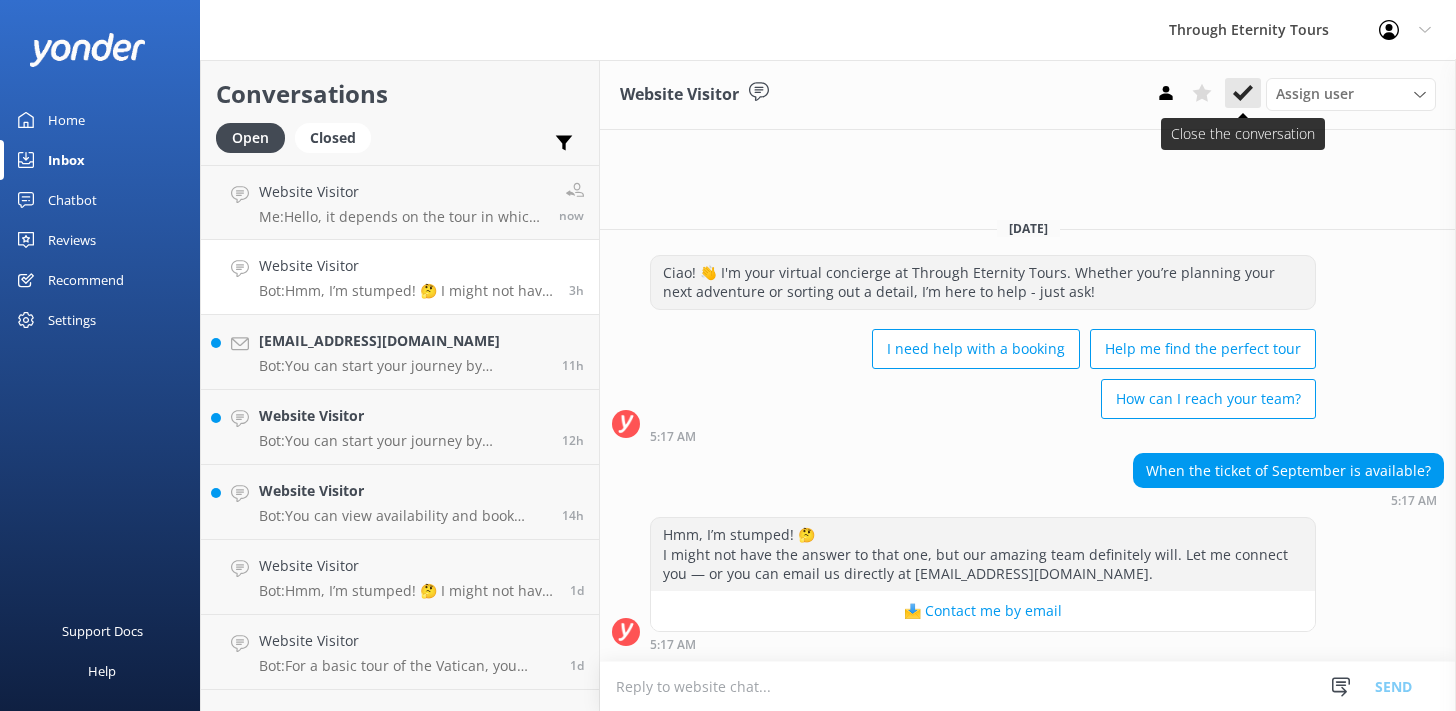 click at bounding box center (1243, 93) 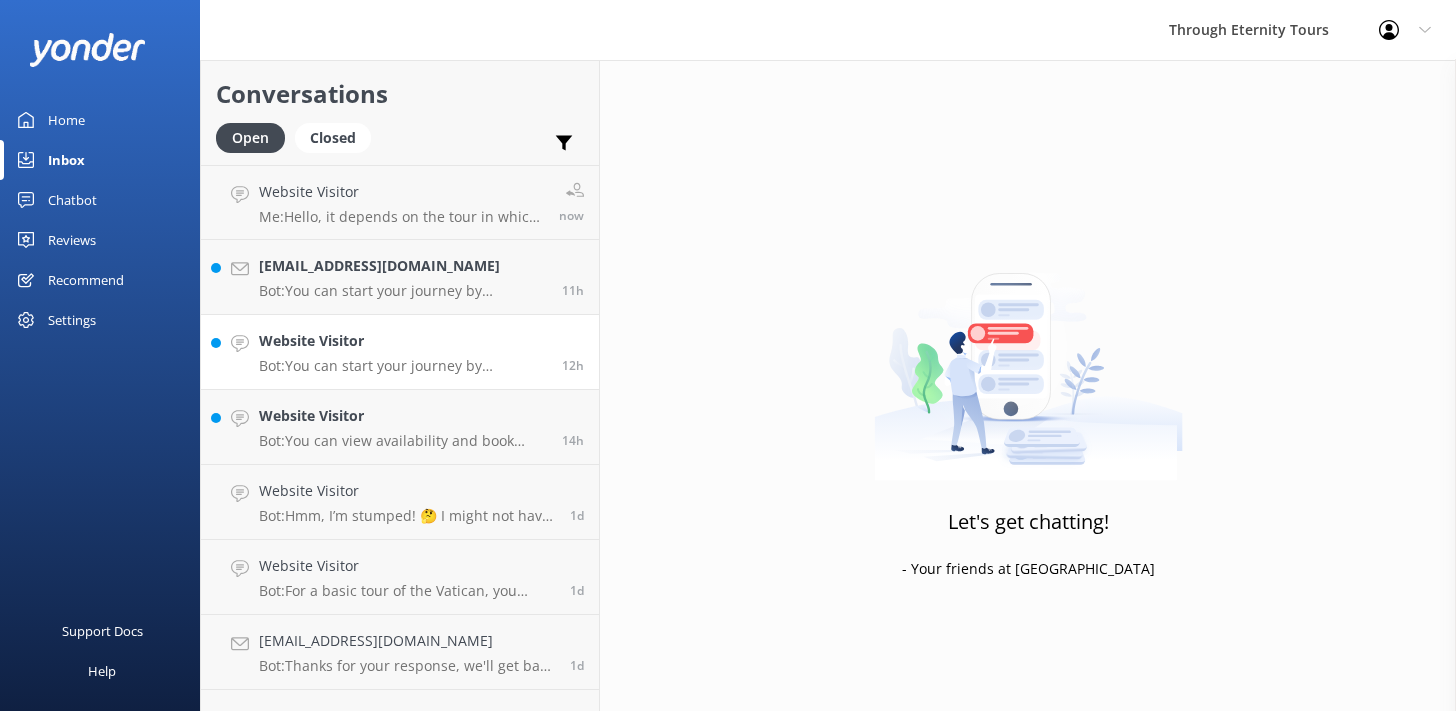 click on "Website Visitor Bot:  You can start your journey by browsing our tours in [GEOGRAPHIC_DATA], the [GEOGRAPHIC_DATA], [GEOGRAPHIC_DATA], [GEOGRAPHIC_DATA], [GEOGRAPHIC_DATA], [GEOGRAPHIC_DATA], and [GEOGRAPHIC_DATA]. Just pick your favorite destination and choose the experience that’s right for you. You can view availability and book directly online. If you need help, our English-speaking staff is here for you at [PHONE_NUMBER] or toll-free from the US at [PHONE_NUMBER], or by email at [EMAIL_ADDRESS][DOMAIN_NAME]." at bounding box center (403, 352) 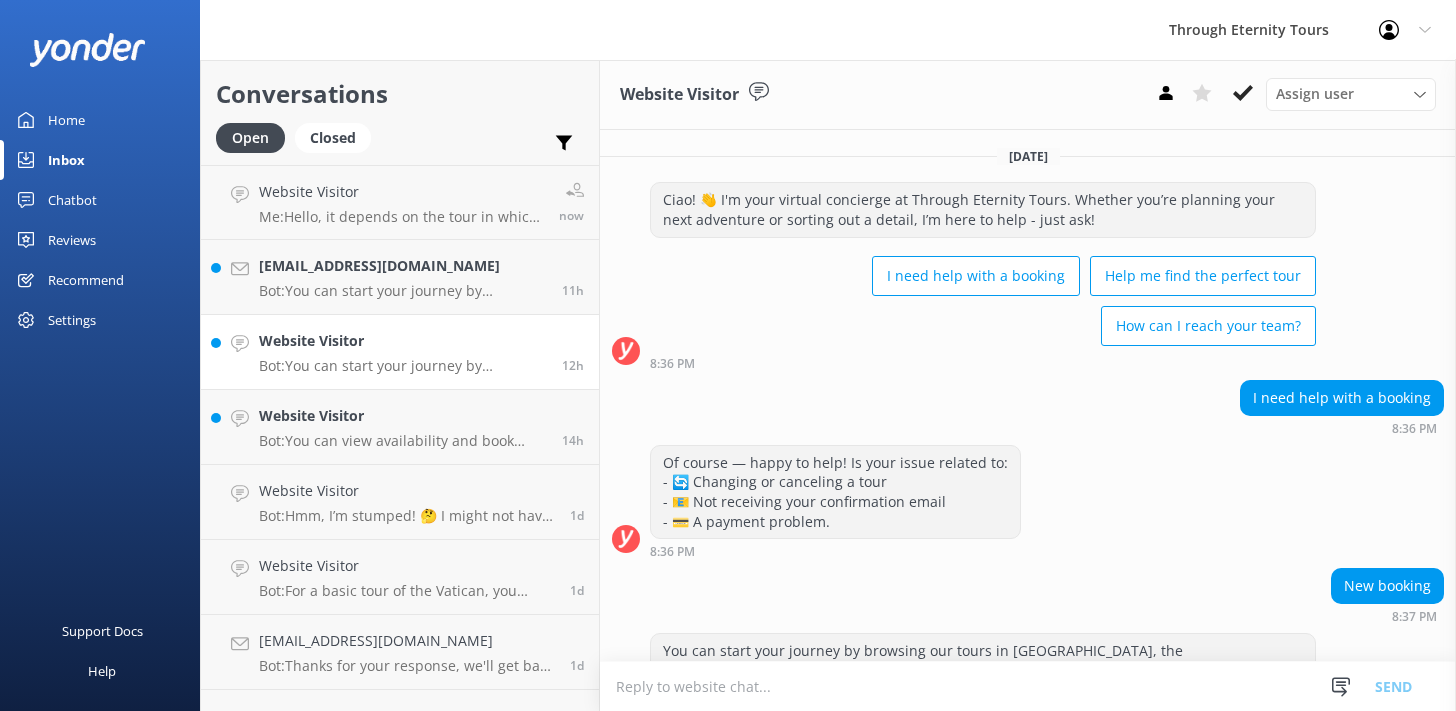 scroll, scrollTop: 63, scrollLeft: 0, axis: vertical 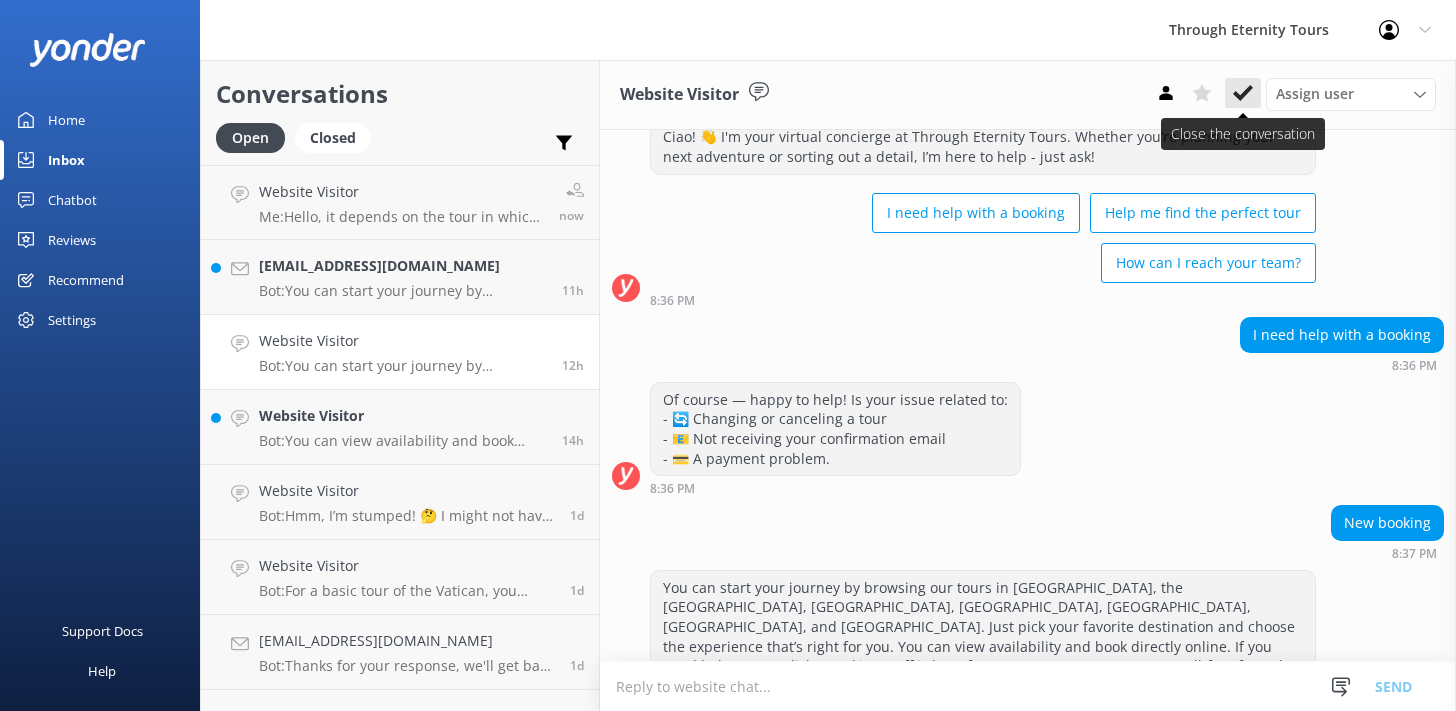 click 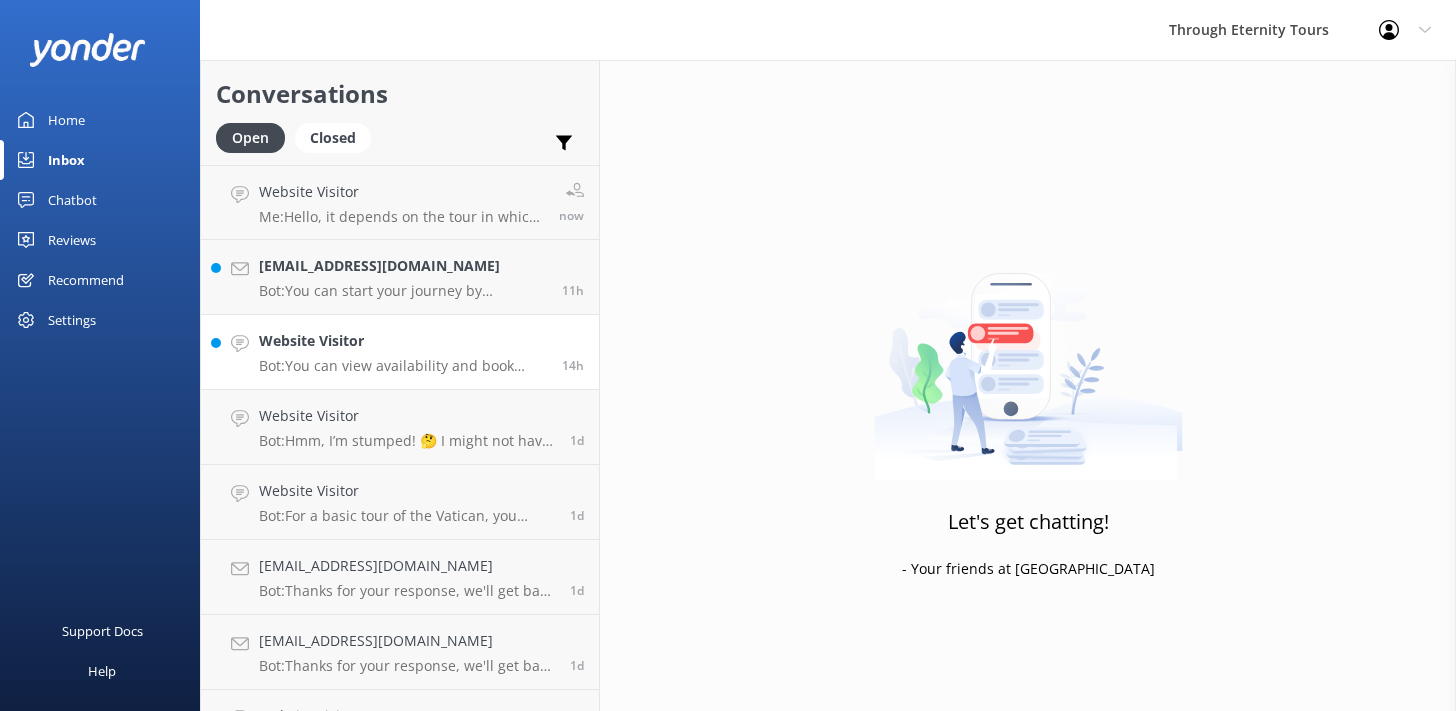 click on "Website Visitor Bot:  You can view availability and book directly online for your group. Please visit our website to choose your destination and experience. If you need further assistance, our English-speaking staff is available at [PHONE_NUMBER] or toll-free from the US at [PHONE_NUMBER]. 14h" at bounding box center (400, 352) 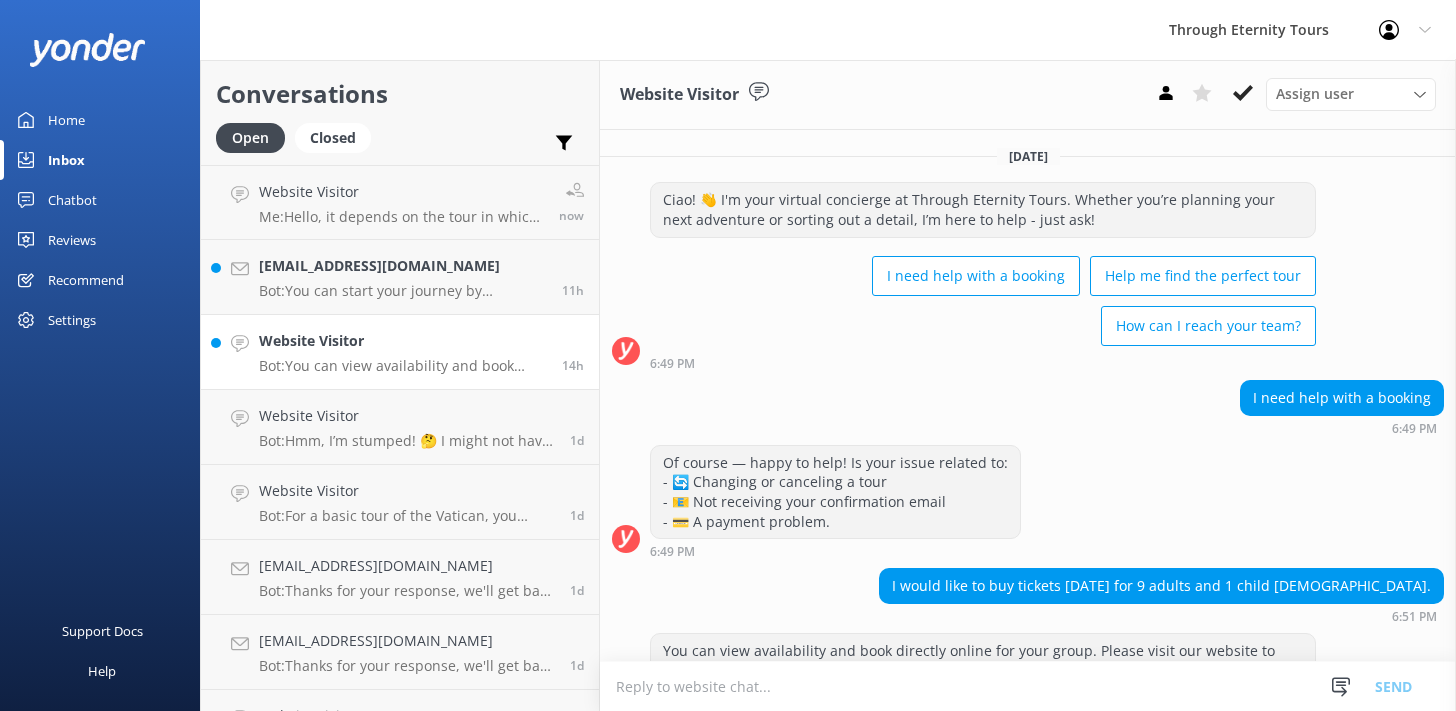 scroll, scrollTop: 64, scrollLeft: 0, axis: vertical 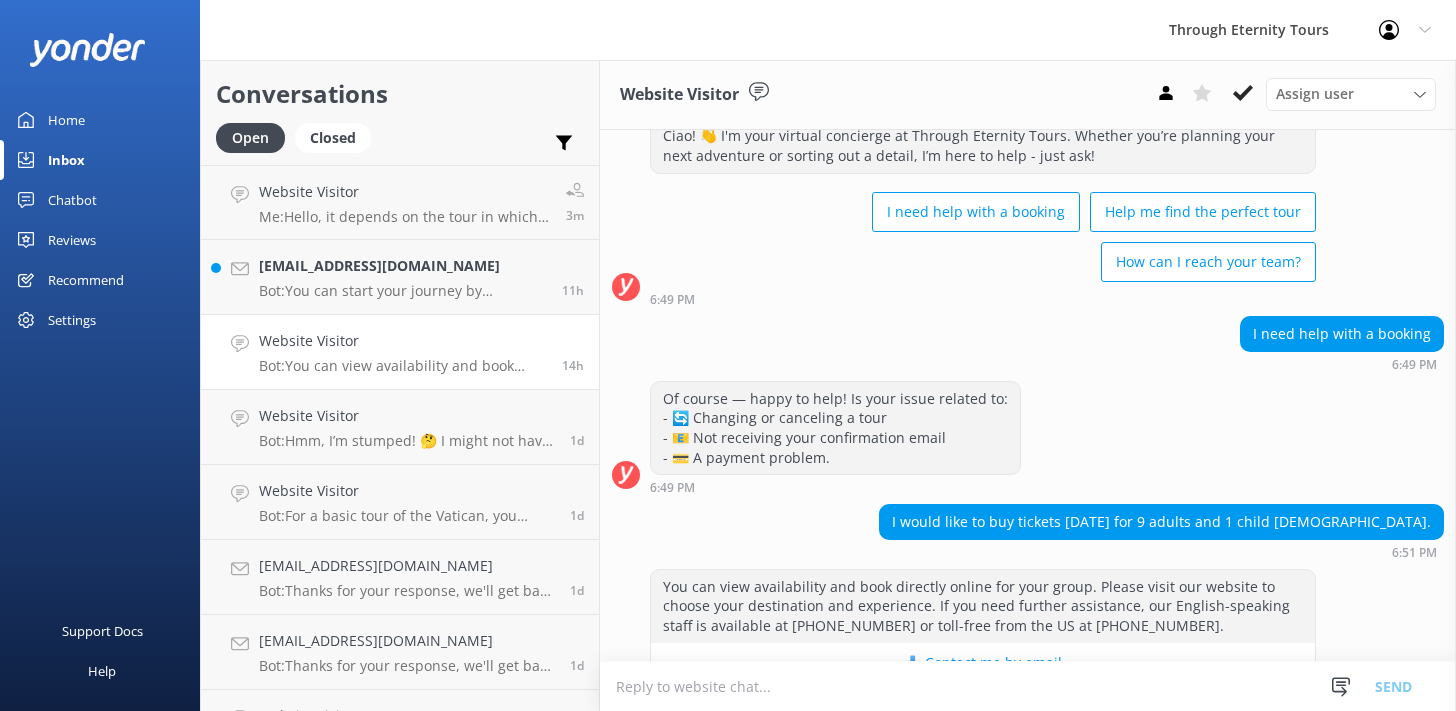 click on "Bot:  You can view availability and book directly online for your group. Please visit our website to choose your destination and experience. If you need further assistance, our English-speaking staff is available at [PHONE_NUMBER] or toll-free from the US at [PHONE_NUMBER]." at bounding box center [403, 366] 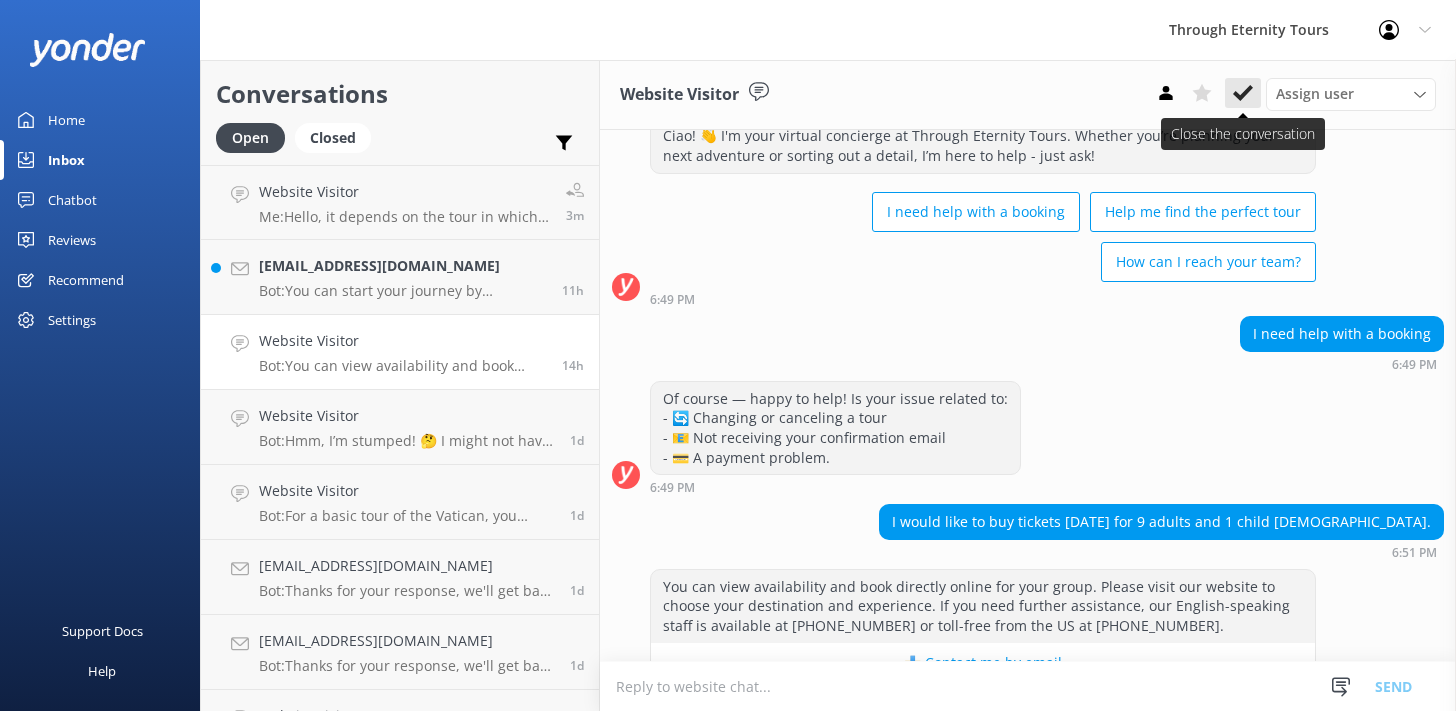click 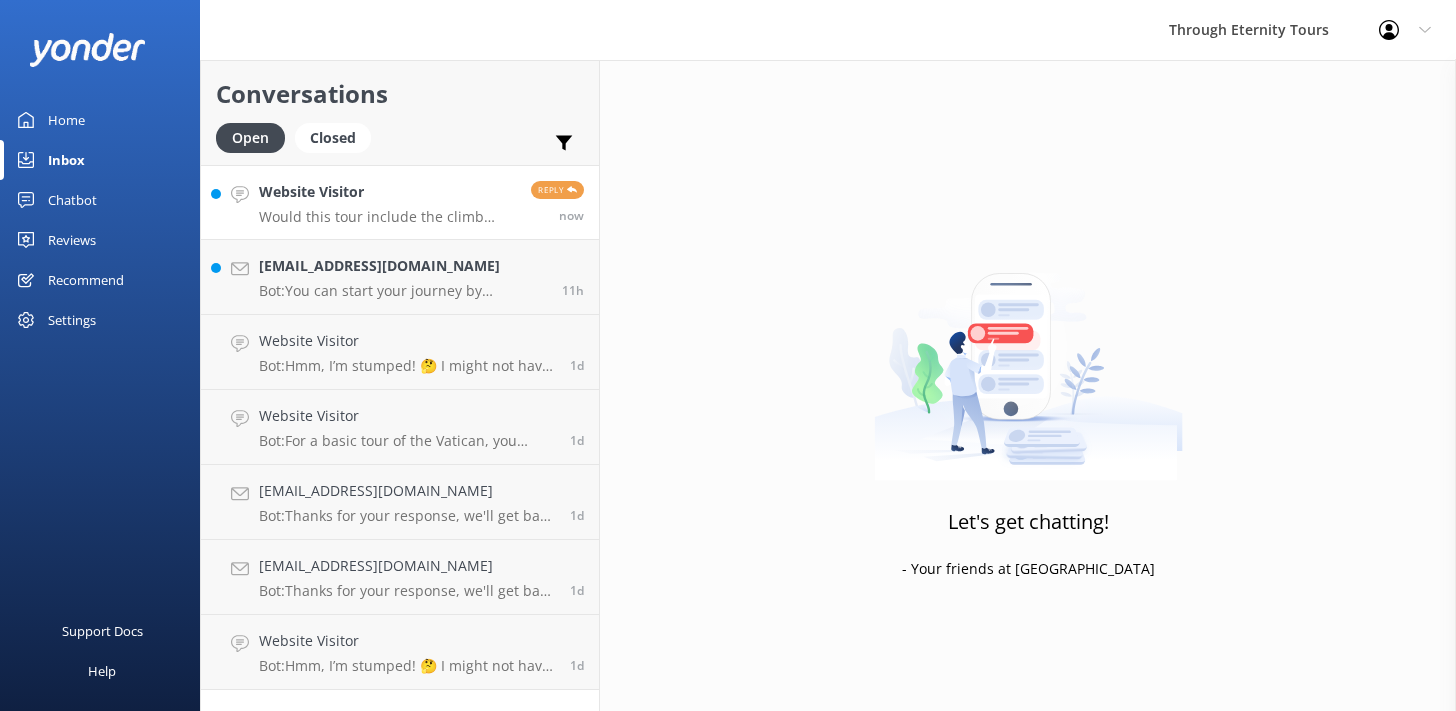 click on "Website Visitor" at bounding box center (387, 192) 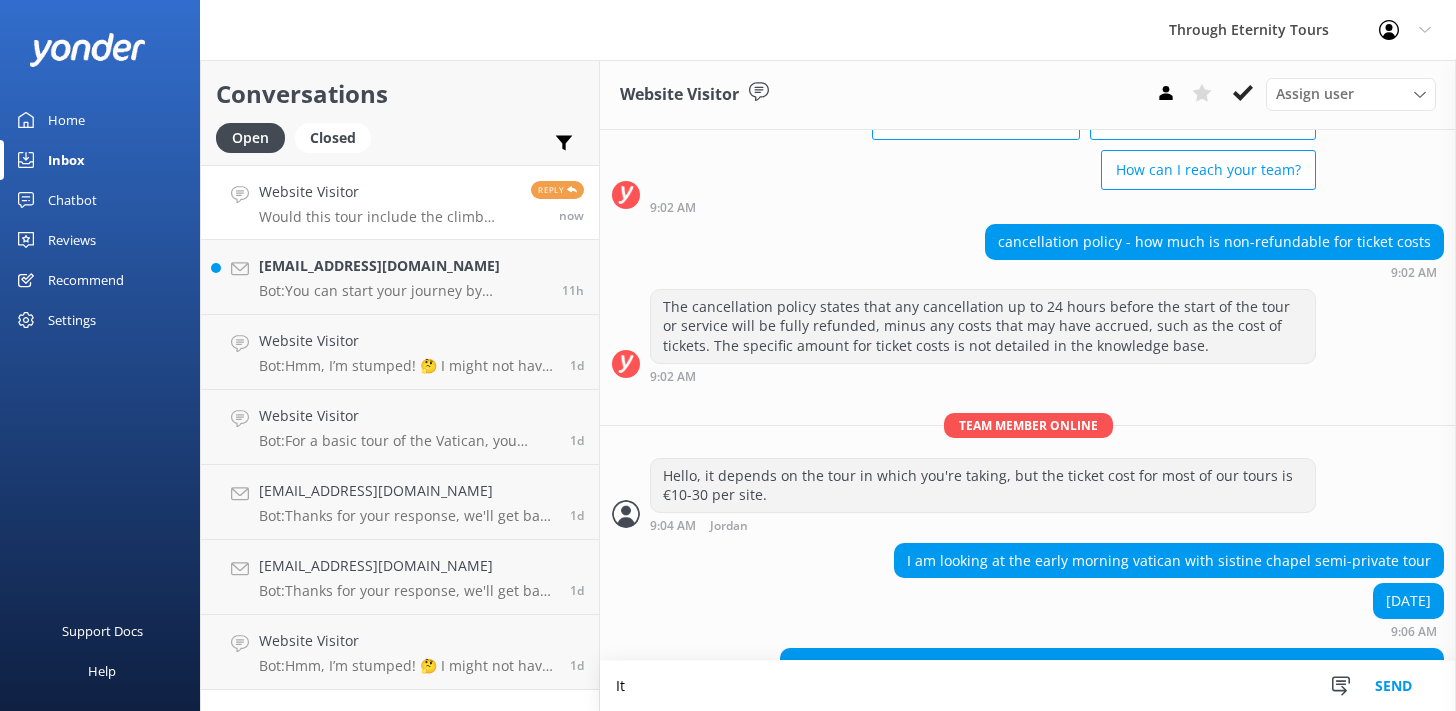 scroll, scrollTop: 157, scrollLeft: 0, axis: vertical 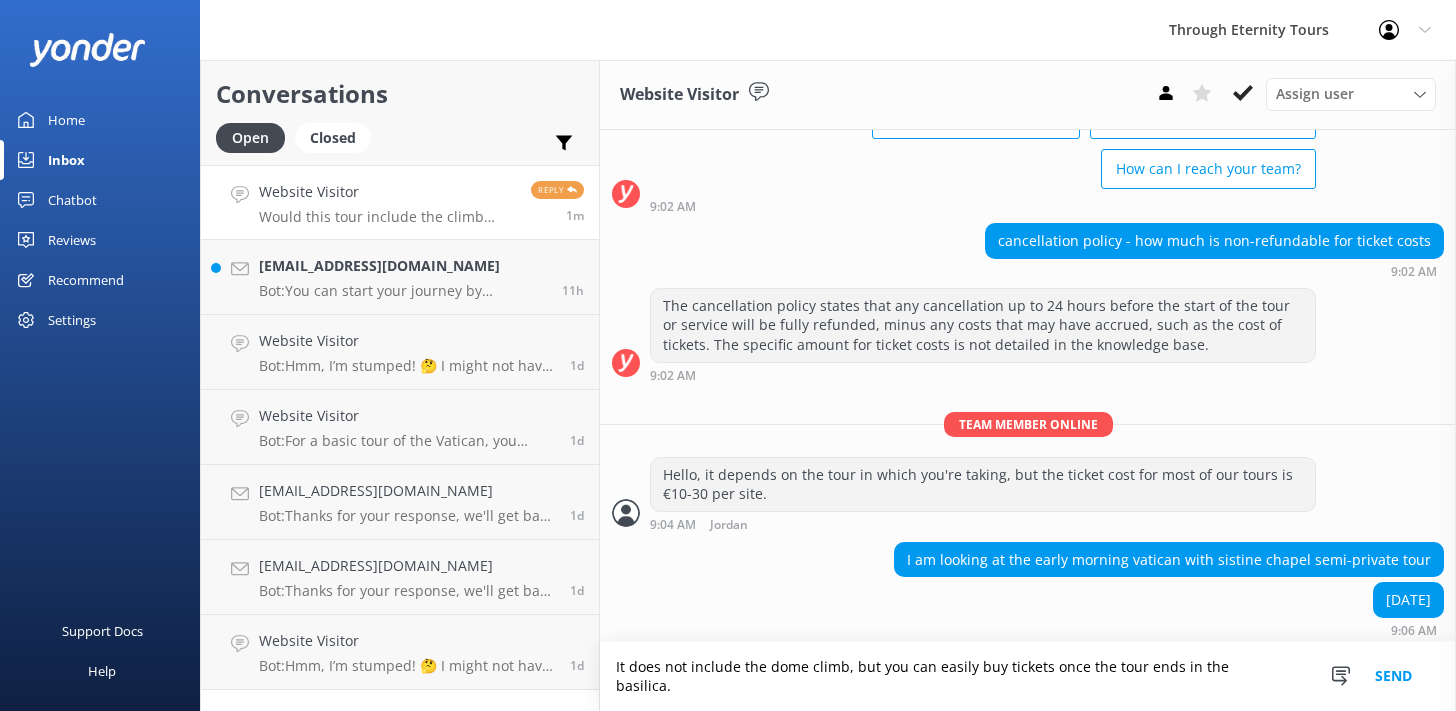 type on "It does not include the dome climb, but you can easily buy tickets once the tour ends in the basilica." 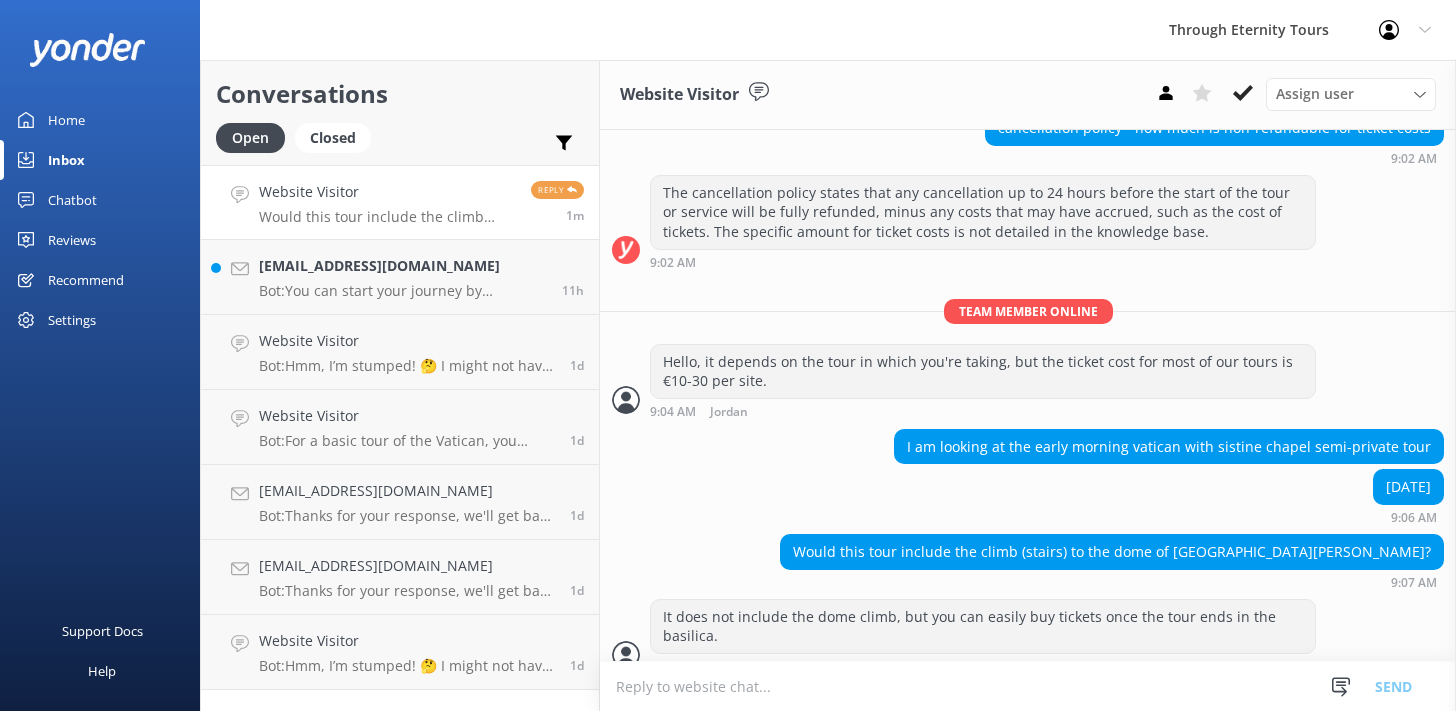scroll, scrollTop: 288, scrollLeft: 0, axis: vertical 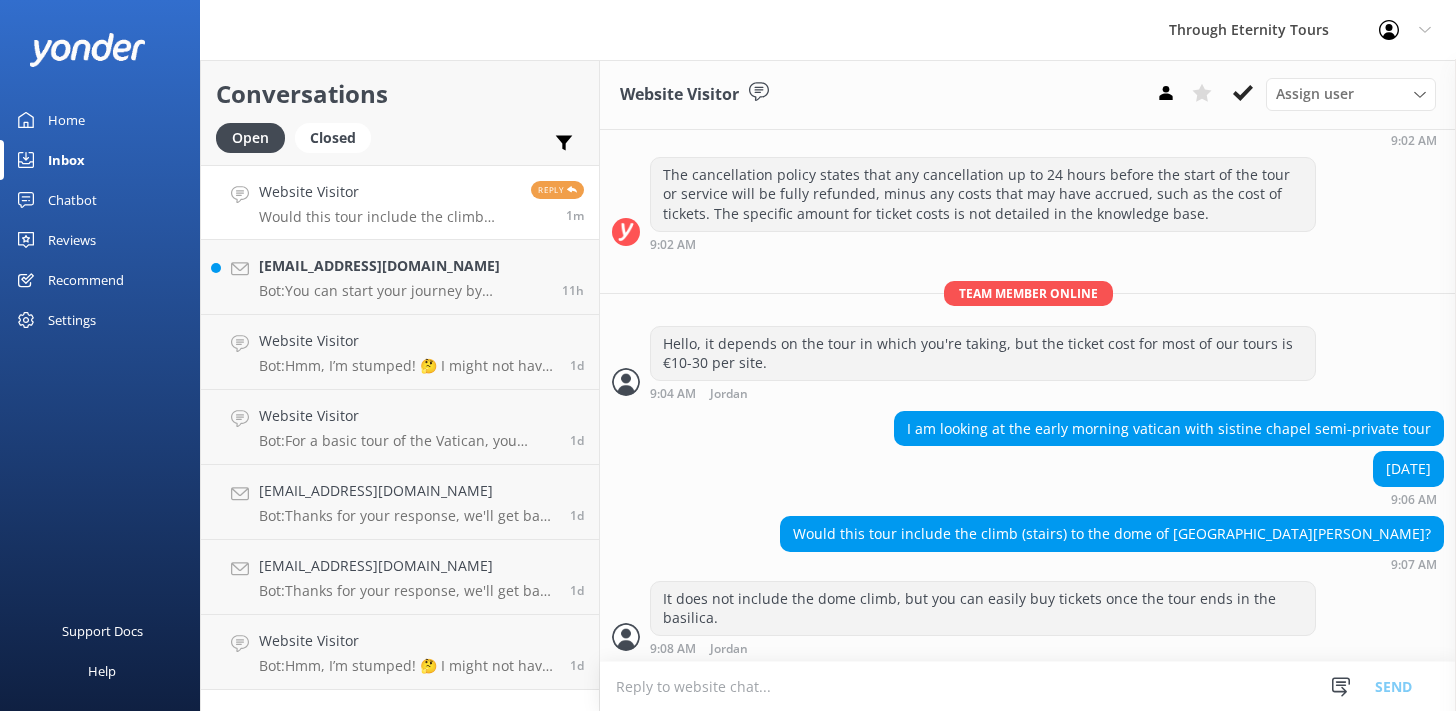 paste on "[URL][DOMAIN_NAME]" 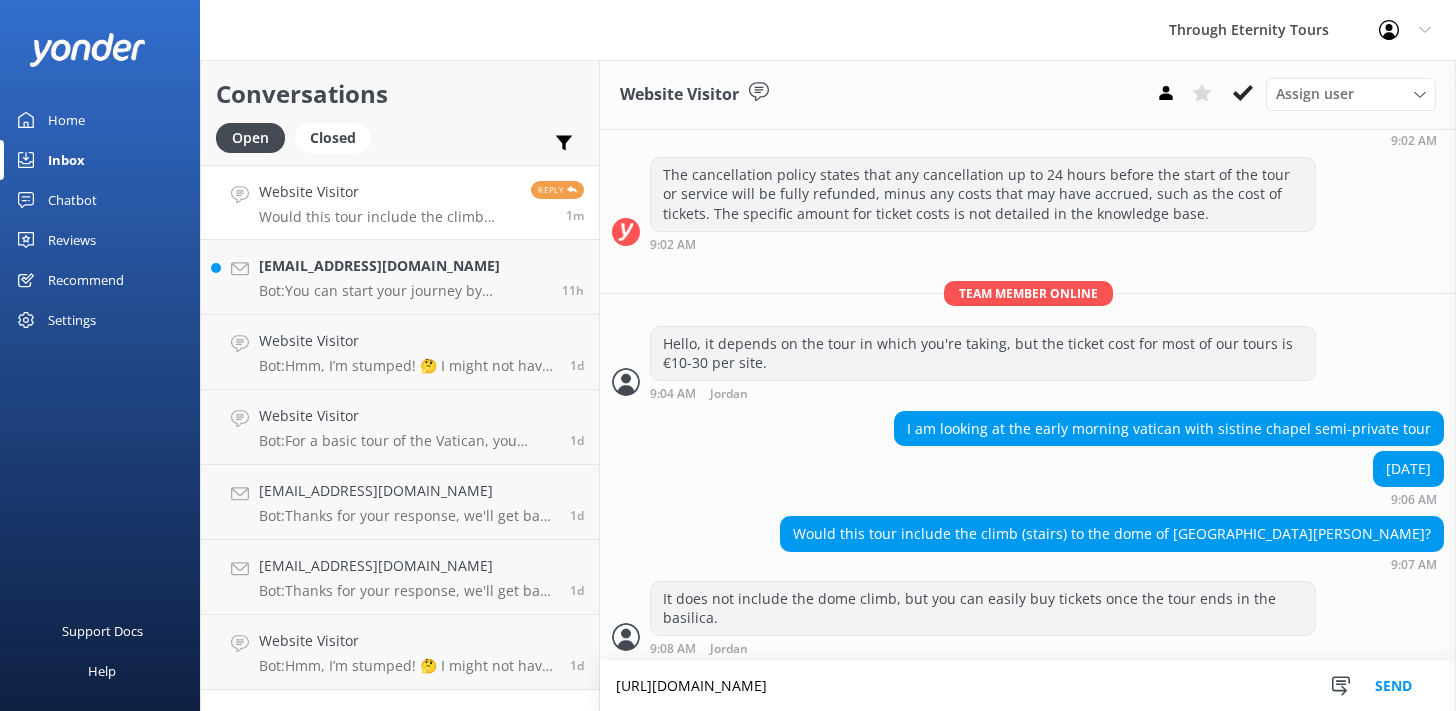 scroll, scrollTop: 289, scrollLeft: 0, axis: vertical 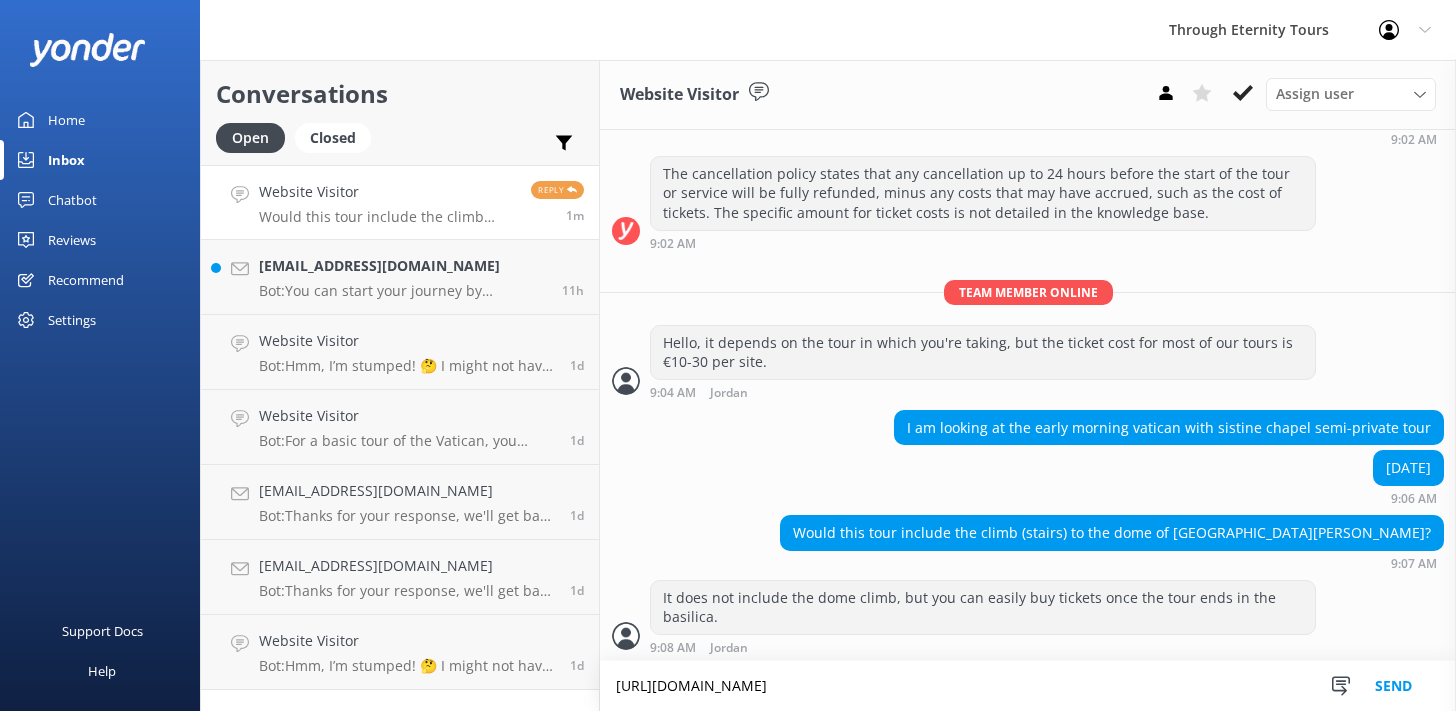 type on "[URL][DOMAIN_NAME]" 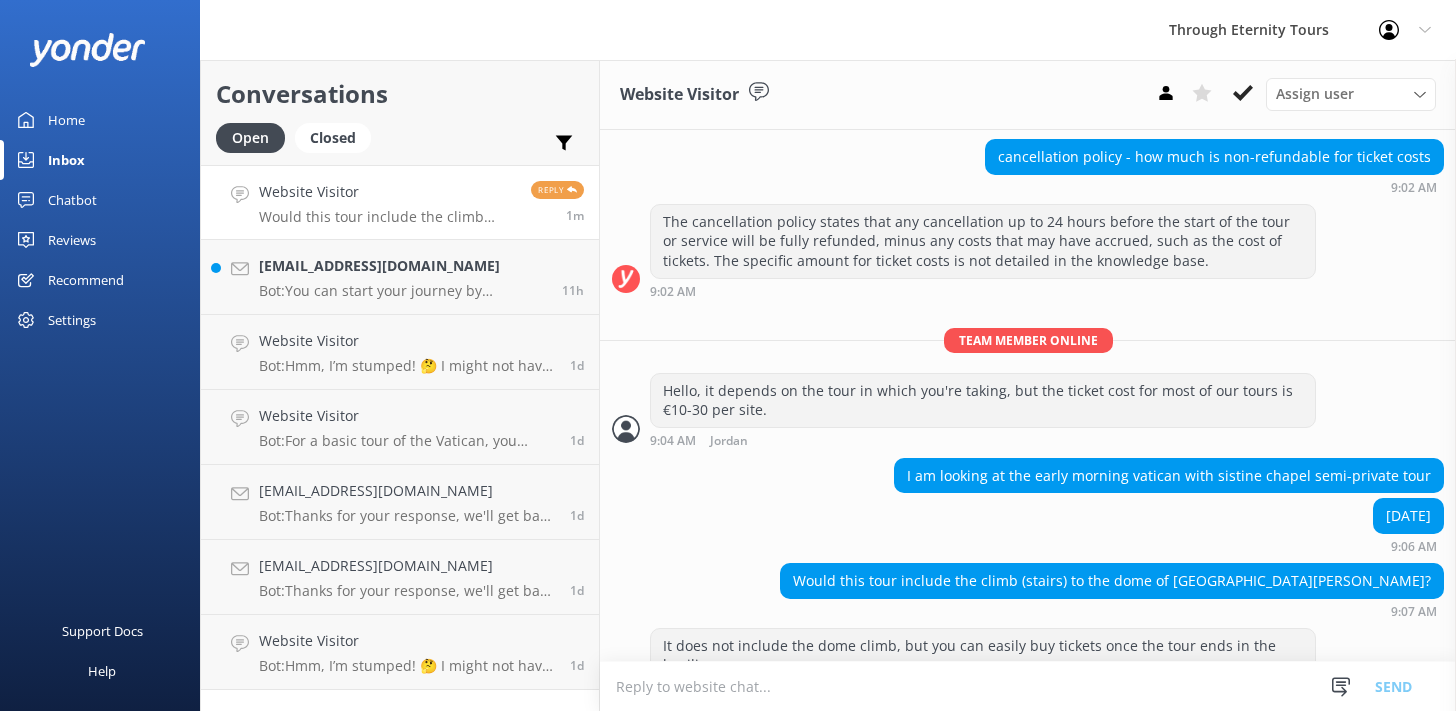 scroll, scrollTop: 307, scrollLeft: 0, axis: vertical 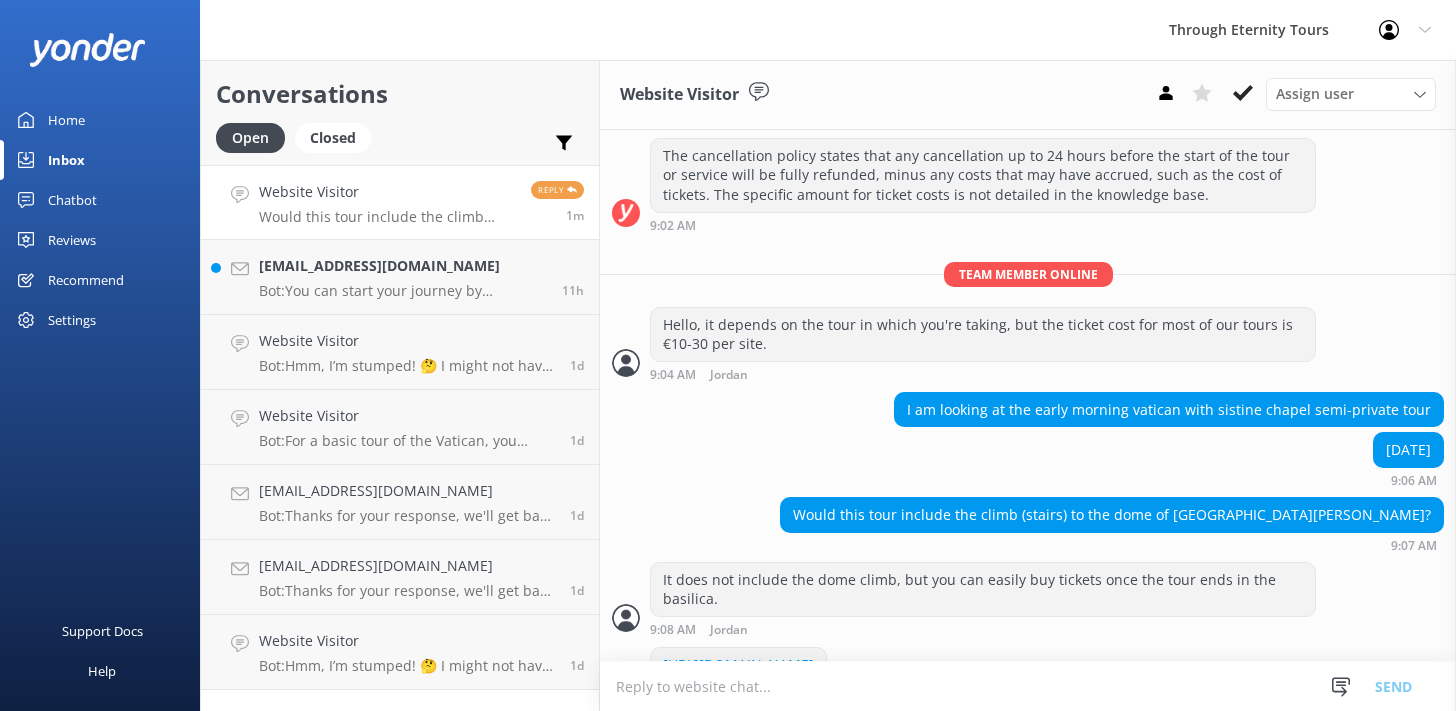 click at bounding box center (1028, 686) 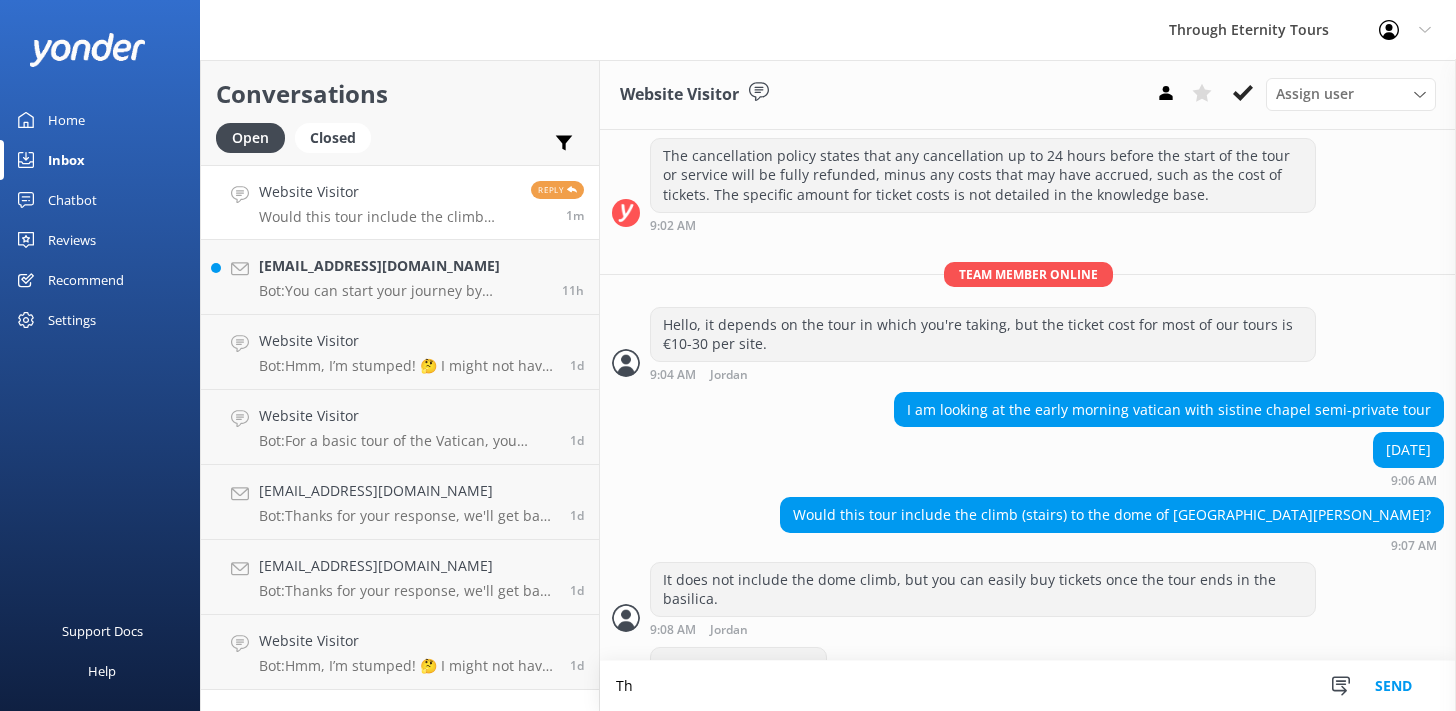 scroll, scrollTop: 308, scrollLeft: 0, axis: vertical 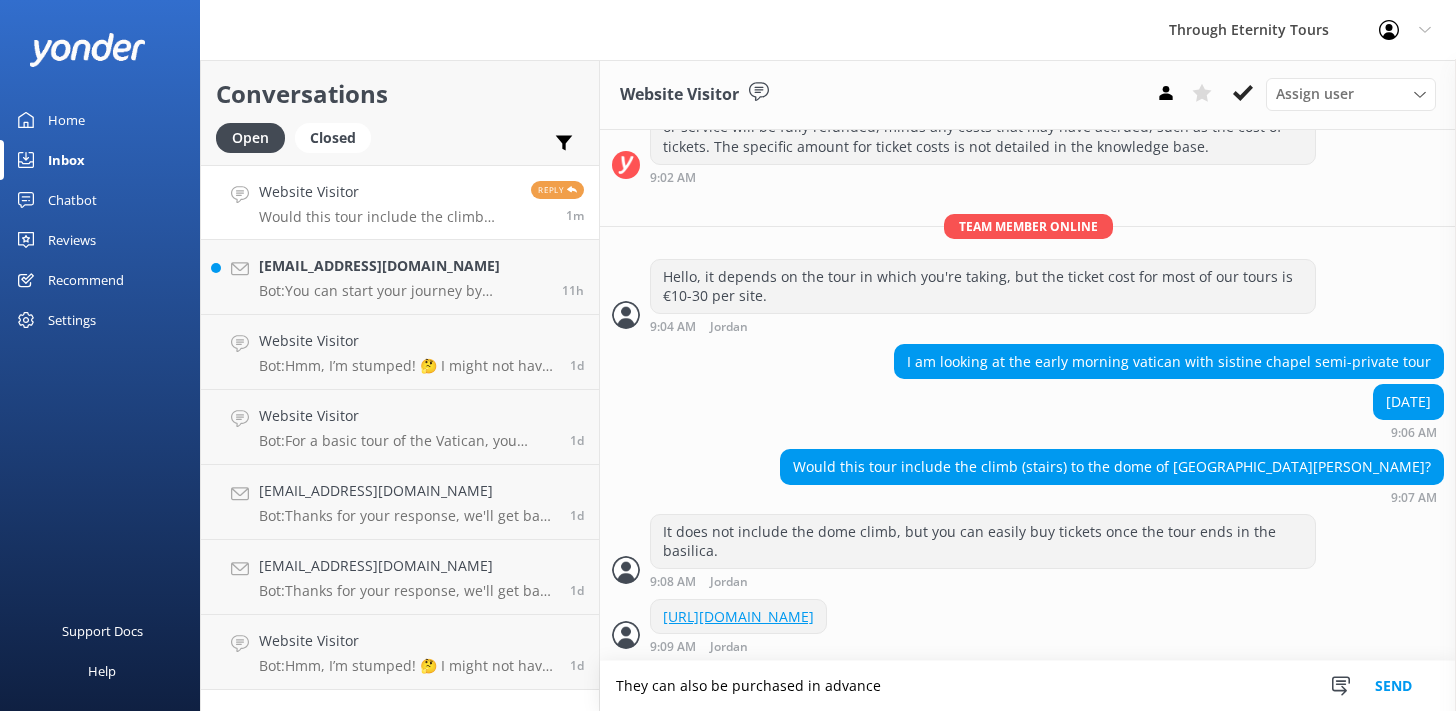 type on "They can also be purchased in advance" 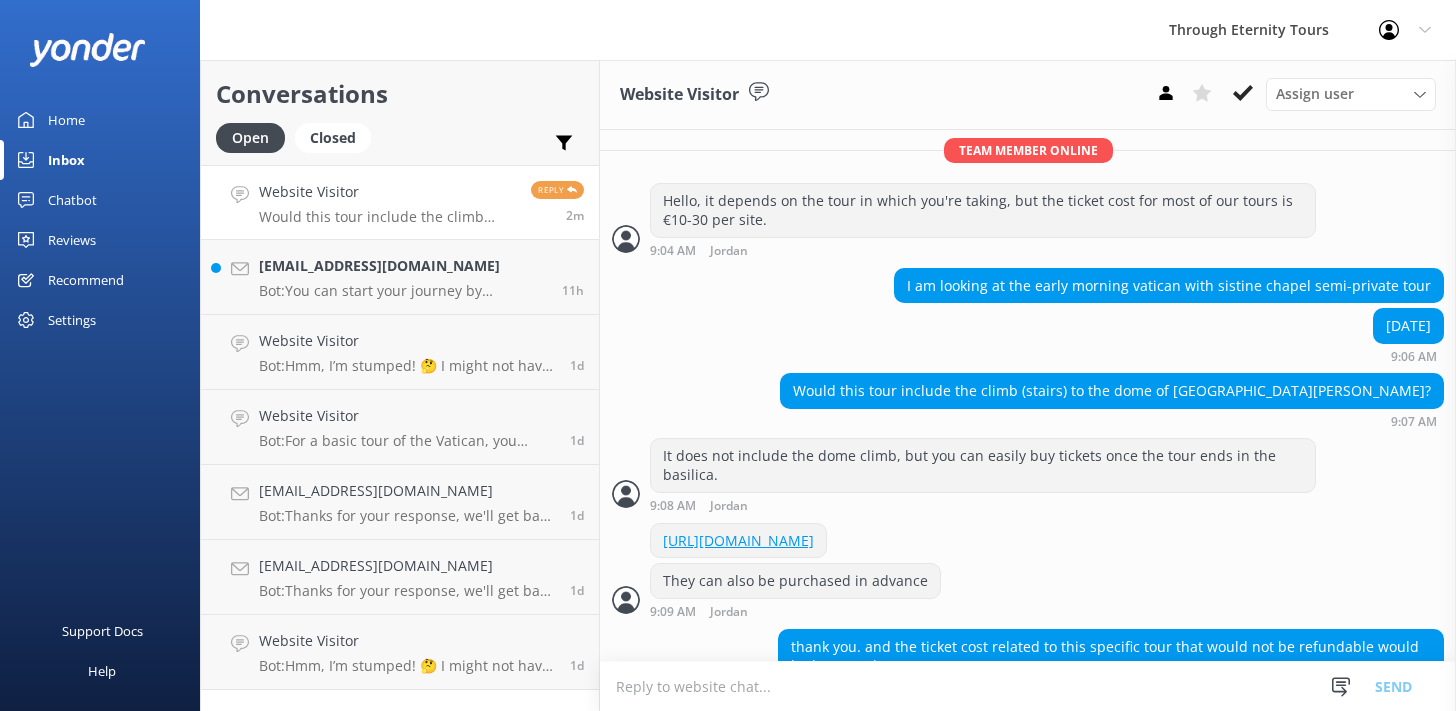 scroll, scrollTop: 432, scrollLeft: 0, axis: vertical 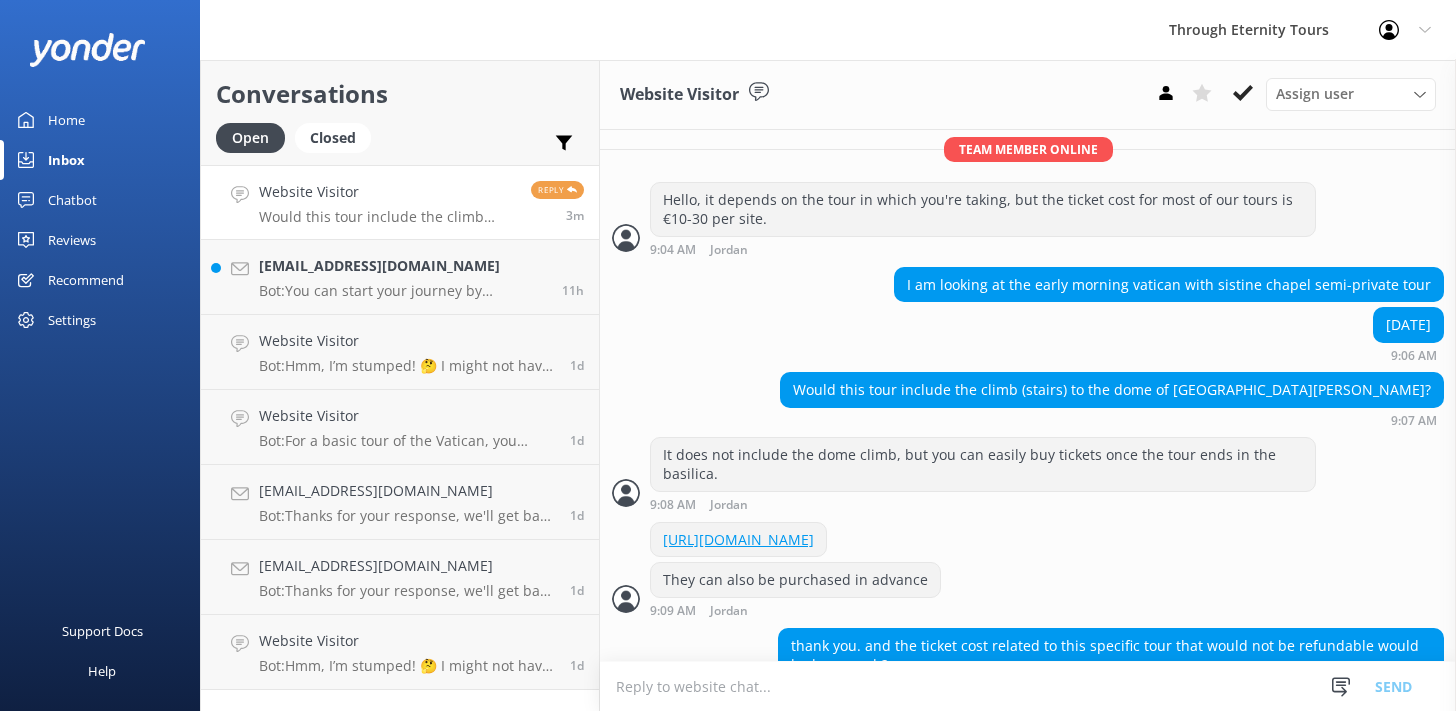 click at bounding box center (1028, 686) 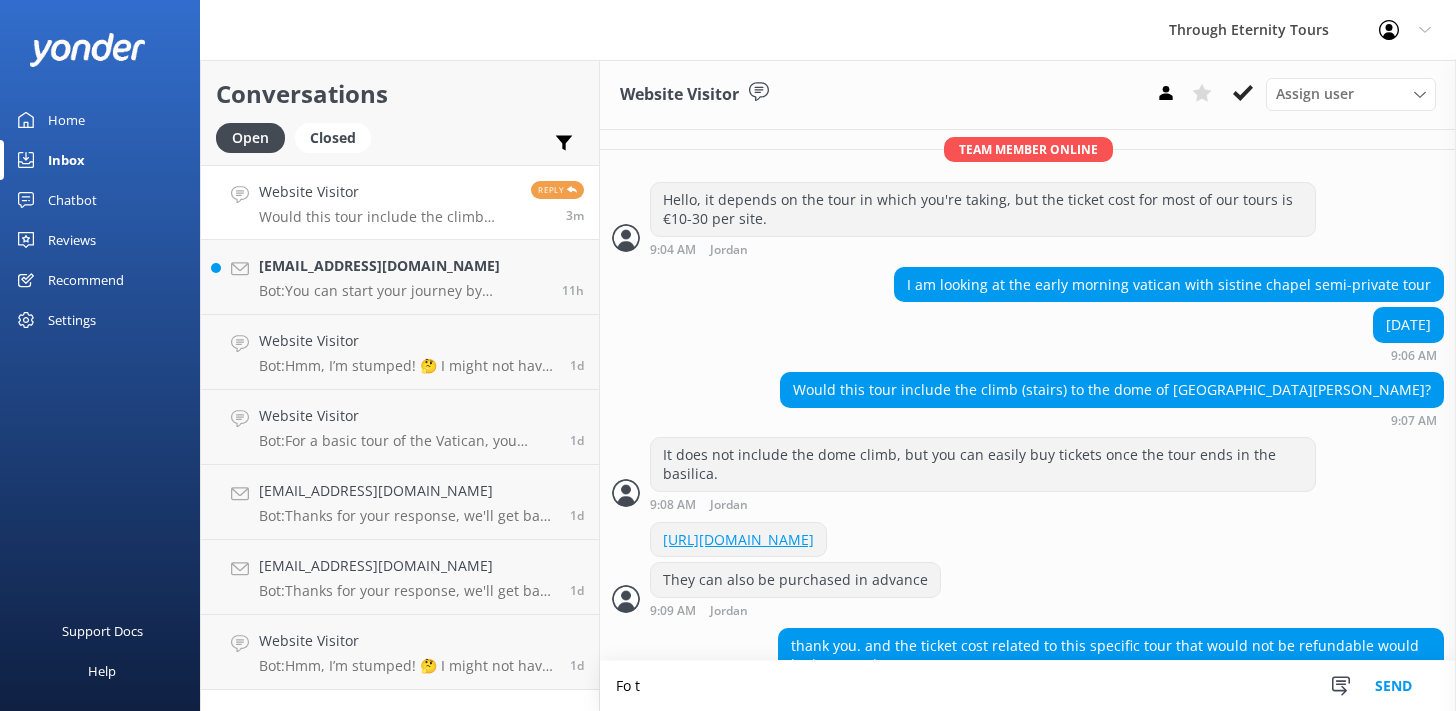 scroll, scrollTop: 433, scrollLeft: 0, axis: vertical 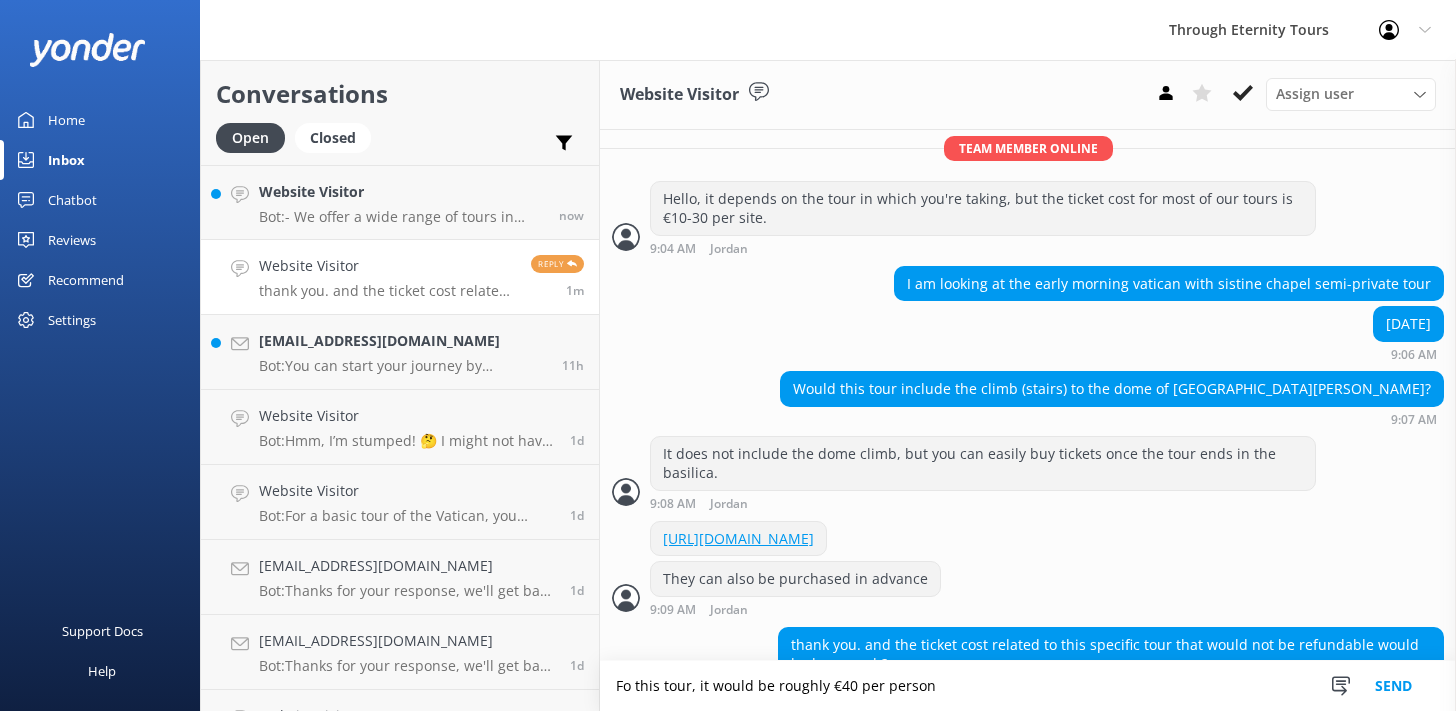 type on "Fo this tour, it would be roughly €40 per person" 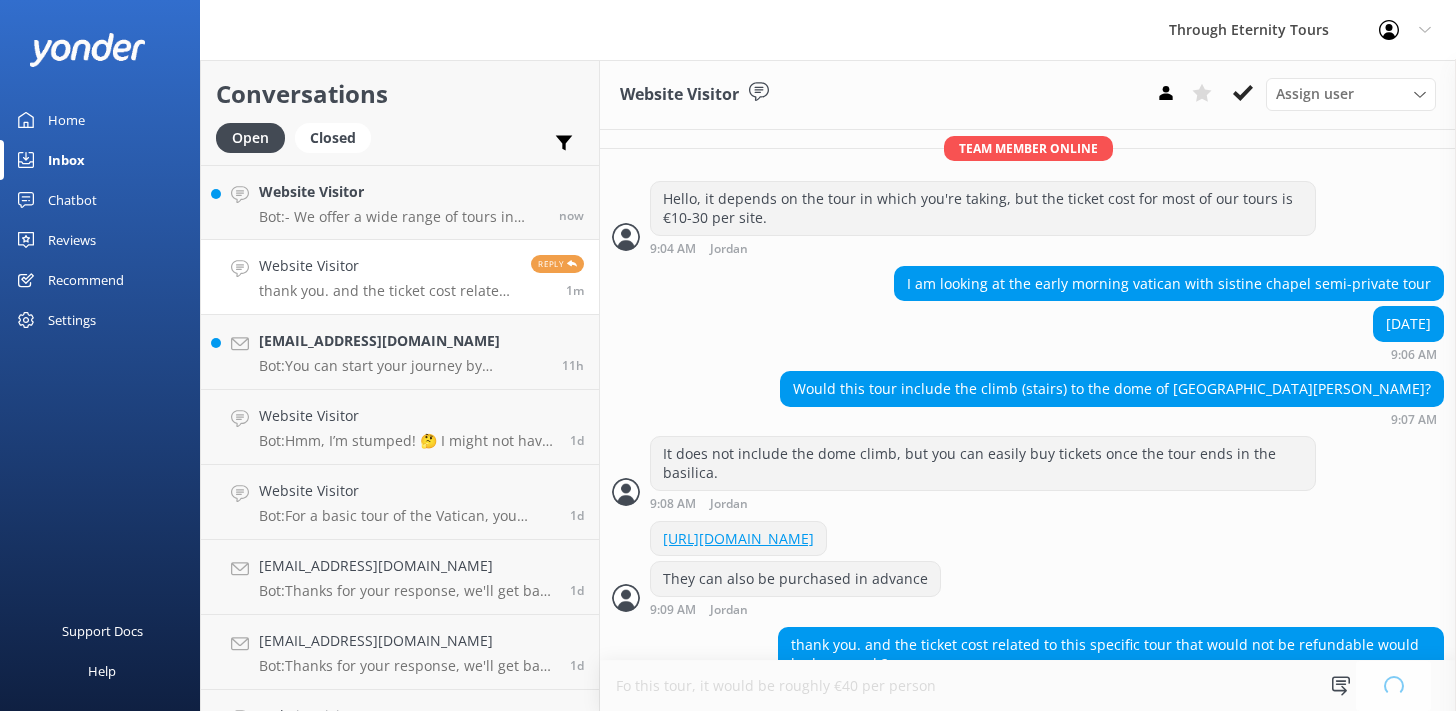 type 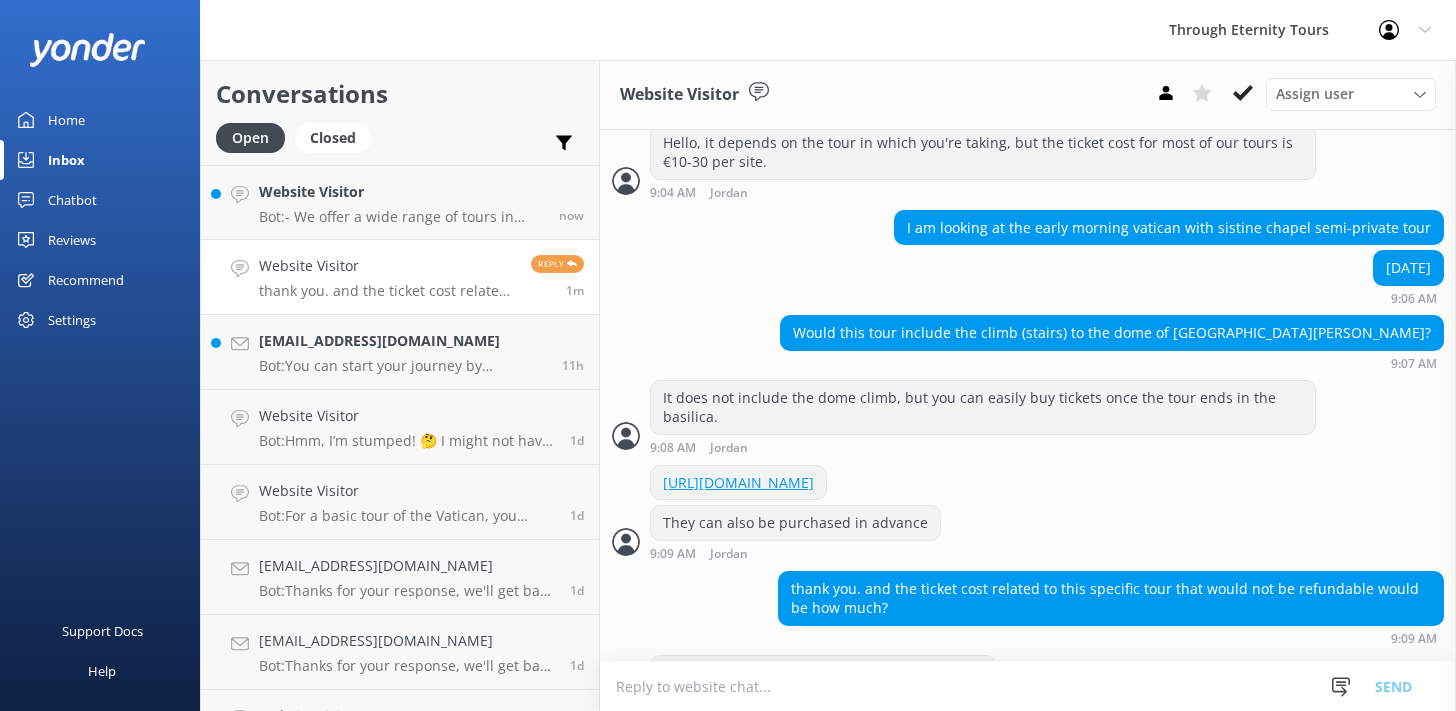 scroll, scrollTop: 497, scrollLeft: 0, axis: vertical 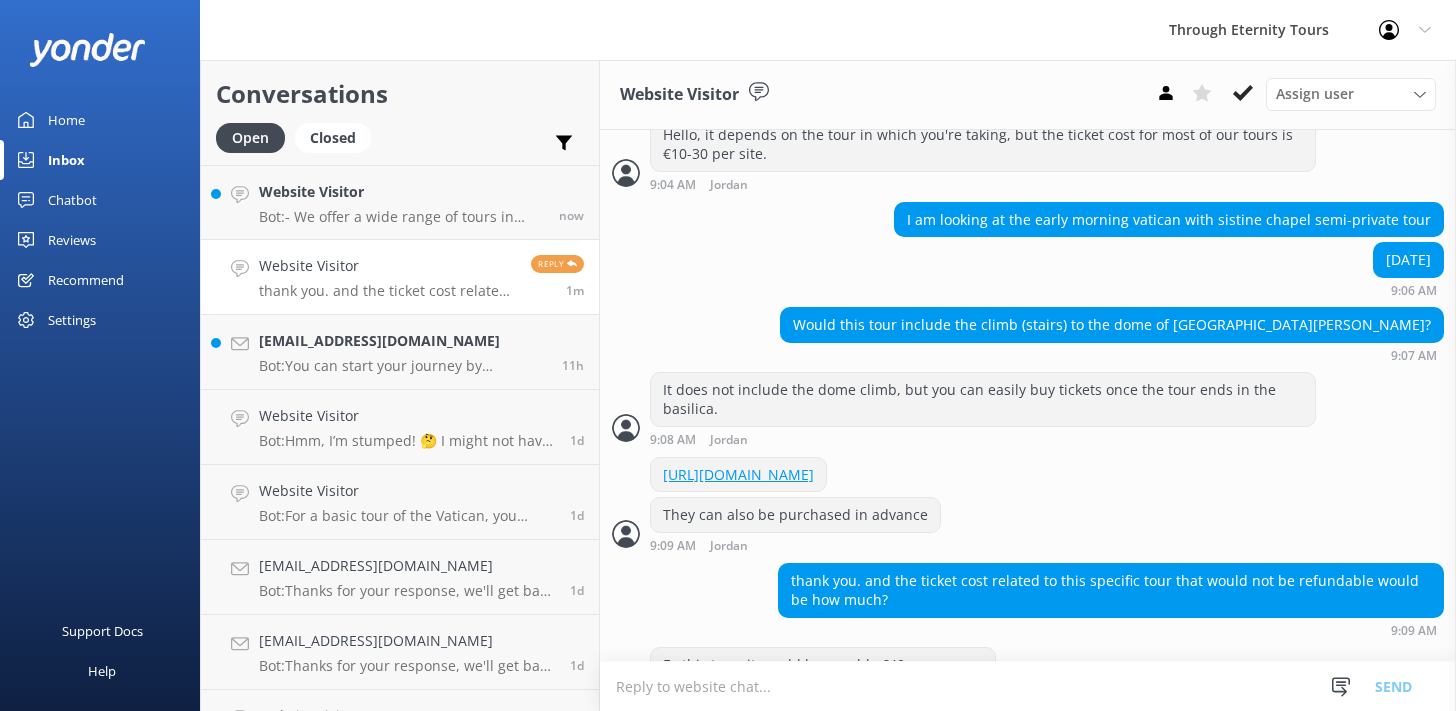 click on "thank you. and the ticket cost related to this specific tour that would not be refundable would be how much?" at bounding box center (387, 291) 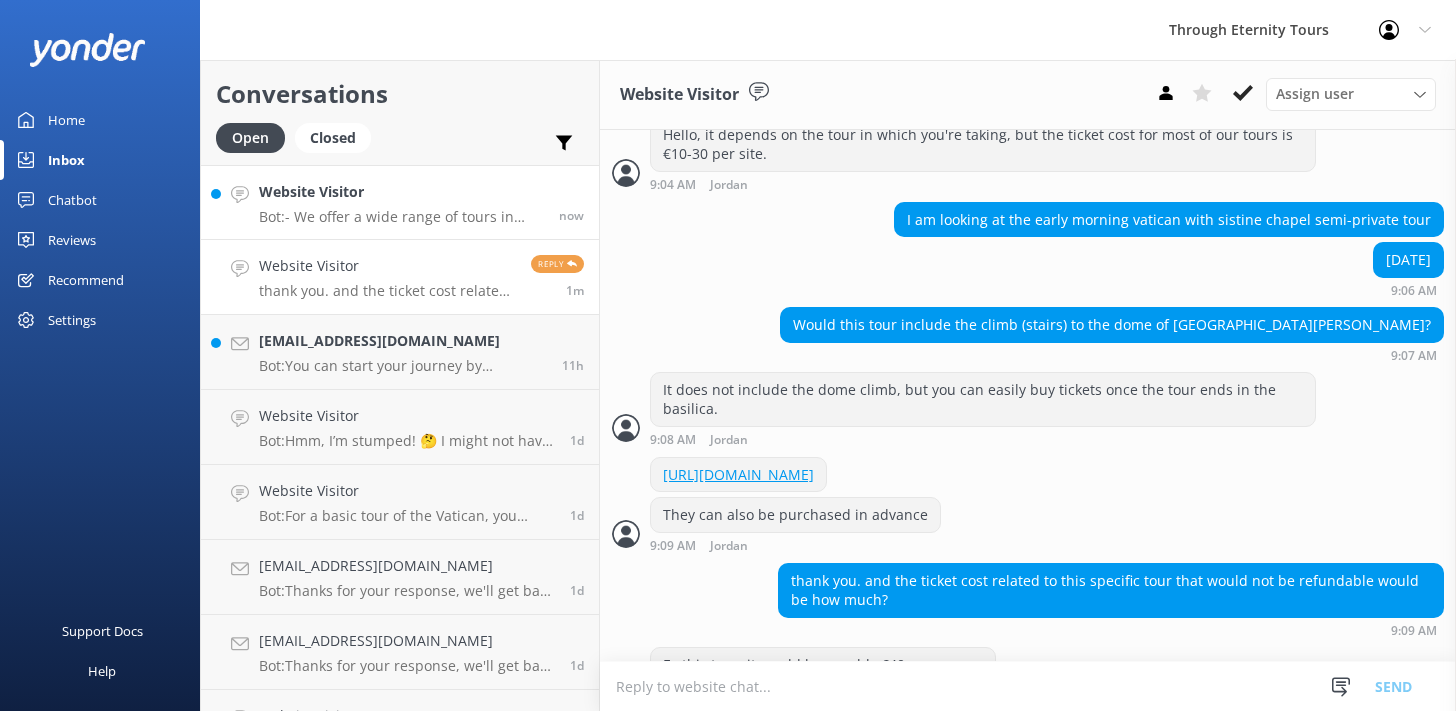 click on "Website Visitor Bot:  - We offer a wide range of tours in various destinations, including [GEOGRAPHIC_DATA], the [GEOGRAPHIC_DATA], [GEOGRAPHIC_DATA], [GEOGRAPHIC_DATA], [GEOGRAPHIC_DATA], [GEOGRAPHIC_DATA], and [GEOGRAPHIC_DATA]. You can view and book these tours directly online.
- Subscribing to our newsletter grants a 5% discount on your first booking.
- For custom tours, we create fully personalized experiences based on your interests and travel needs. You can explore options at [URL][DOMAIN_NAME].
If you need more specific information, please let me know!" at bounding box center [401, 202] 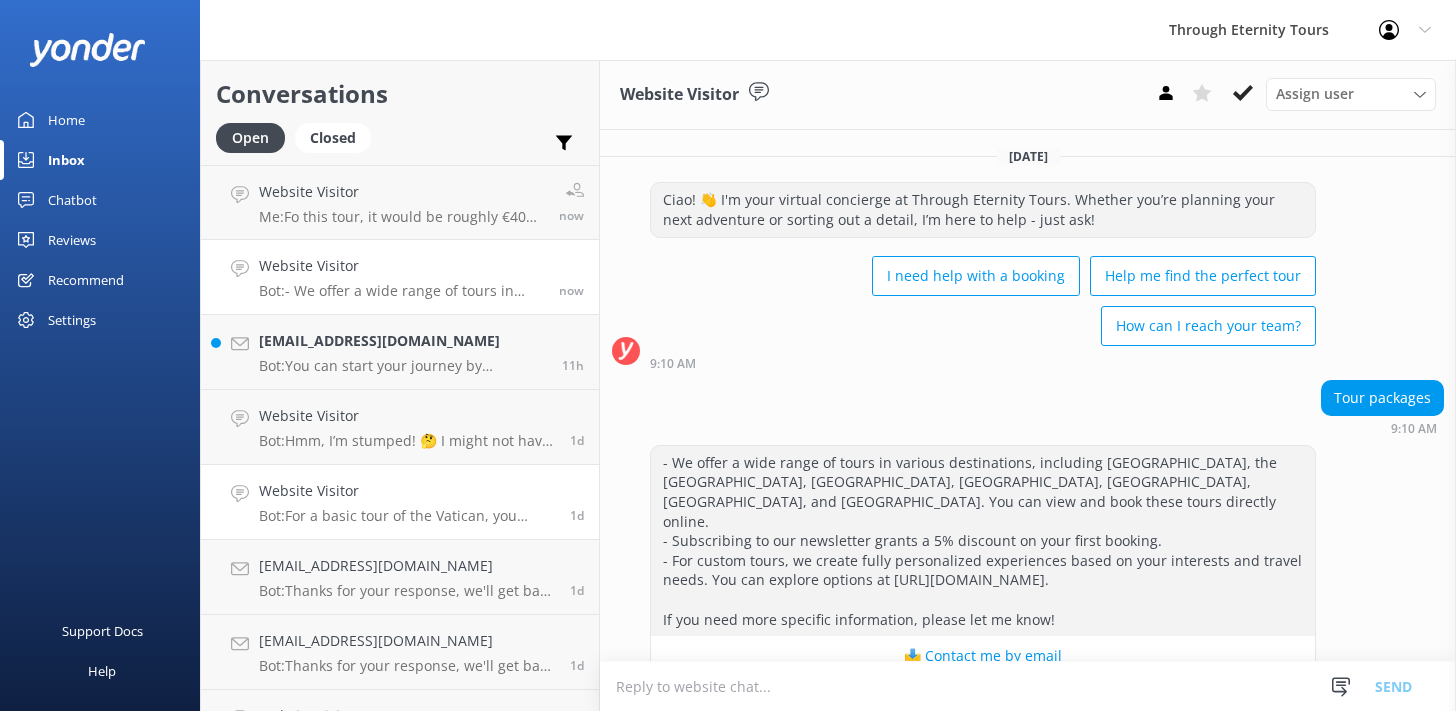 scroll, scrollTop: 54, scrollLeft: 0, axis: vertical 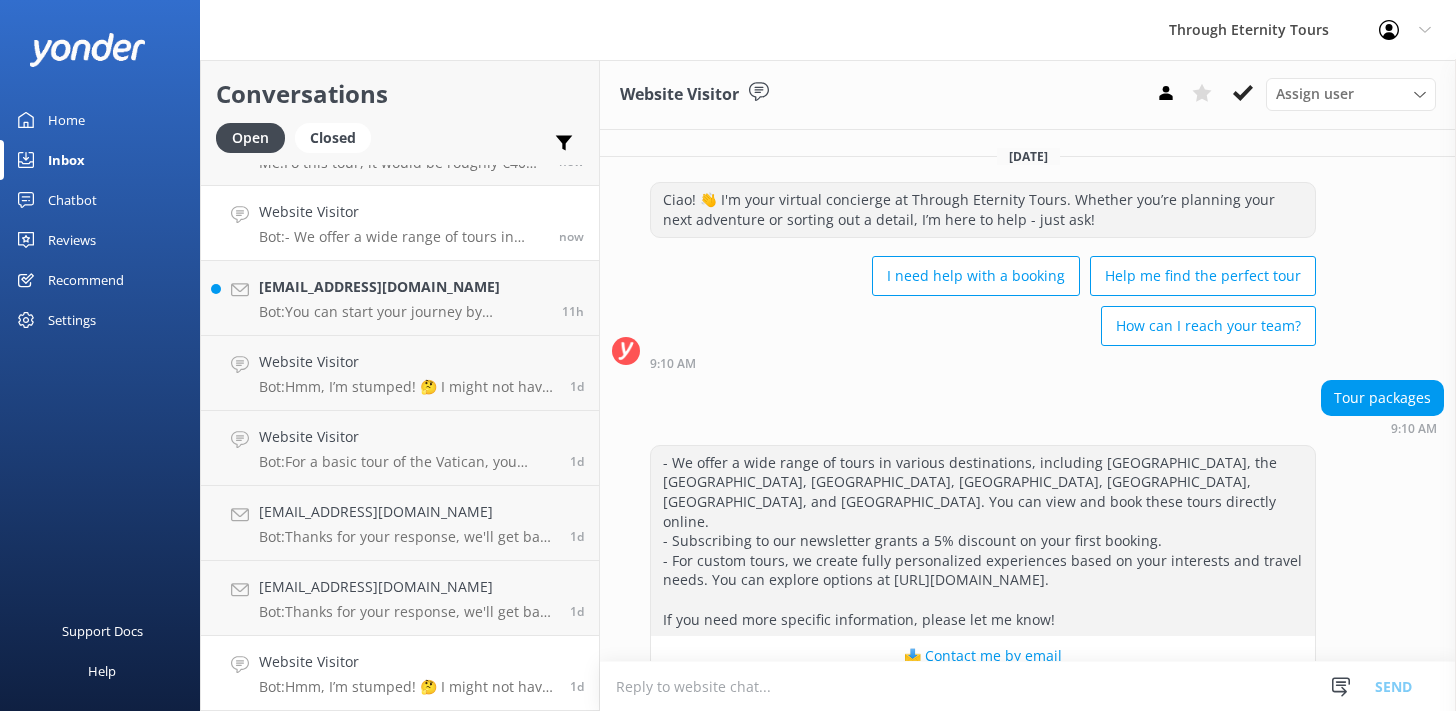 click on "Website Visitor" at bounding box center [407, 662] 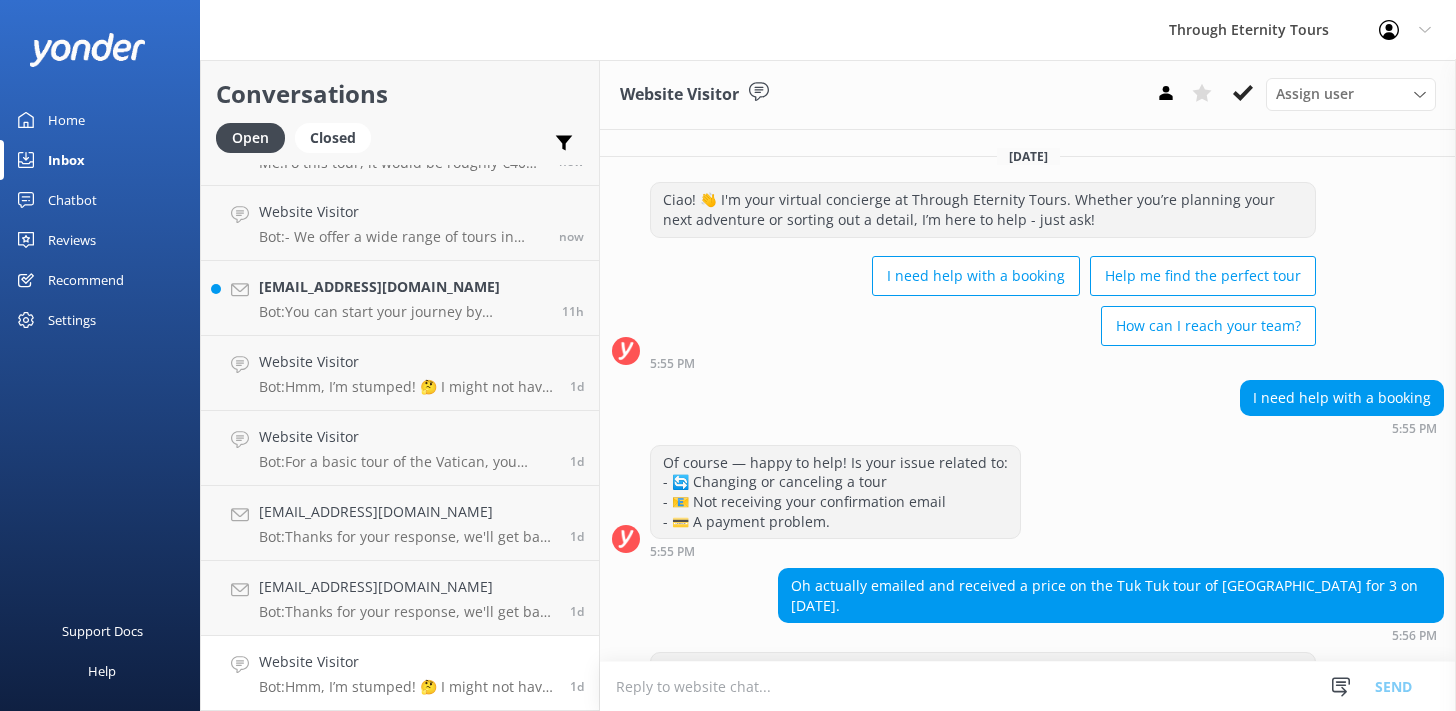 scroll, scrollTop: 64, scrollLeft: 0, axis: vertical 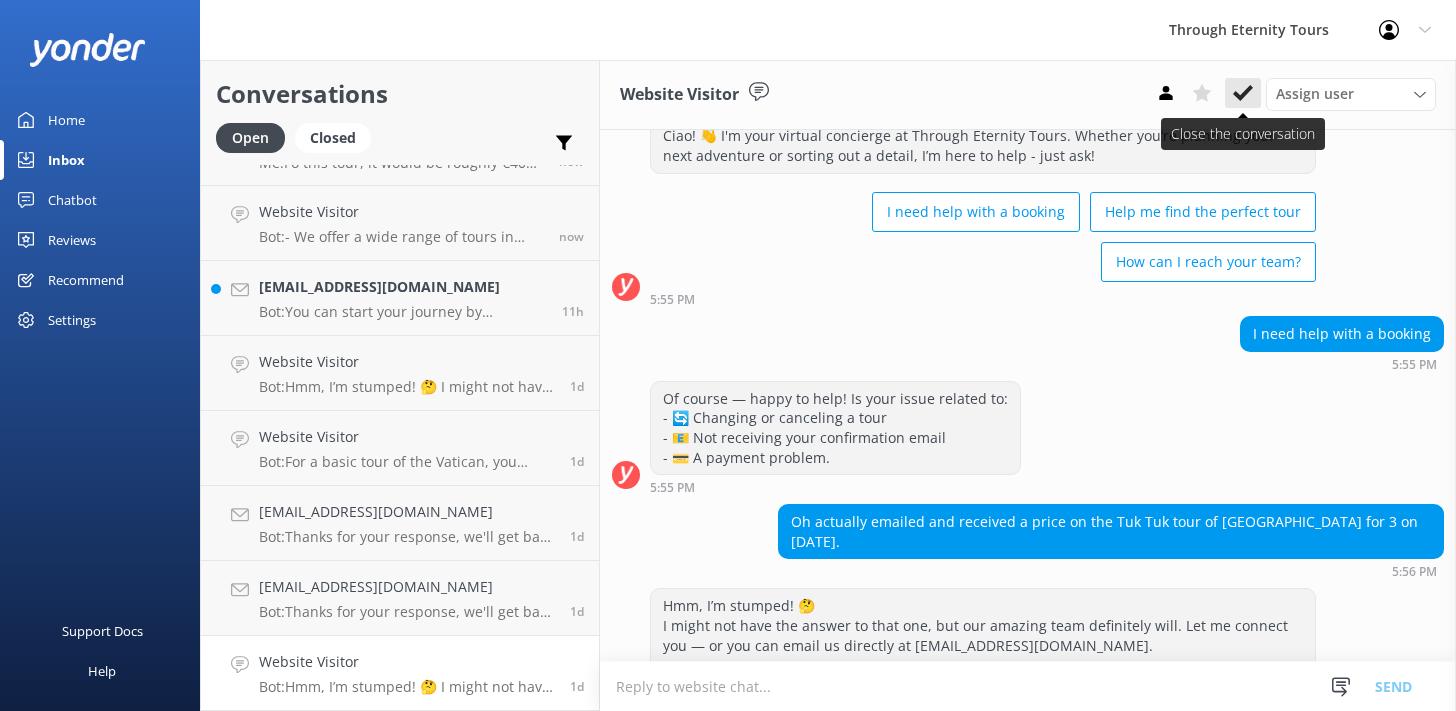 click 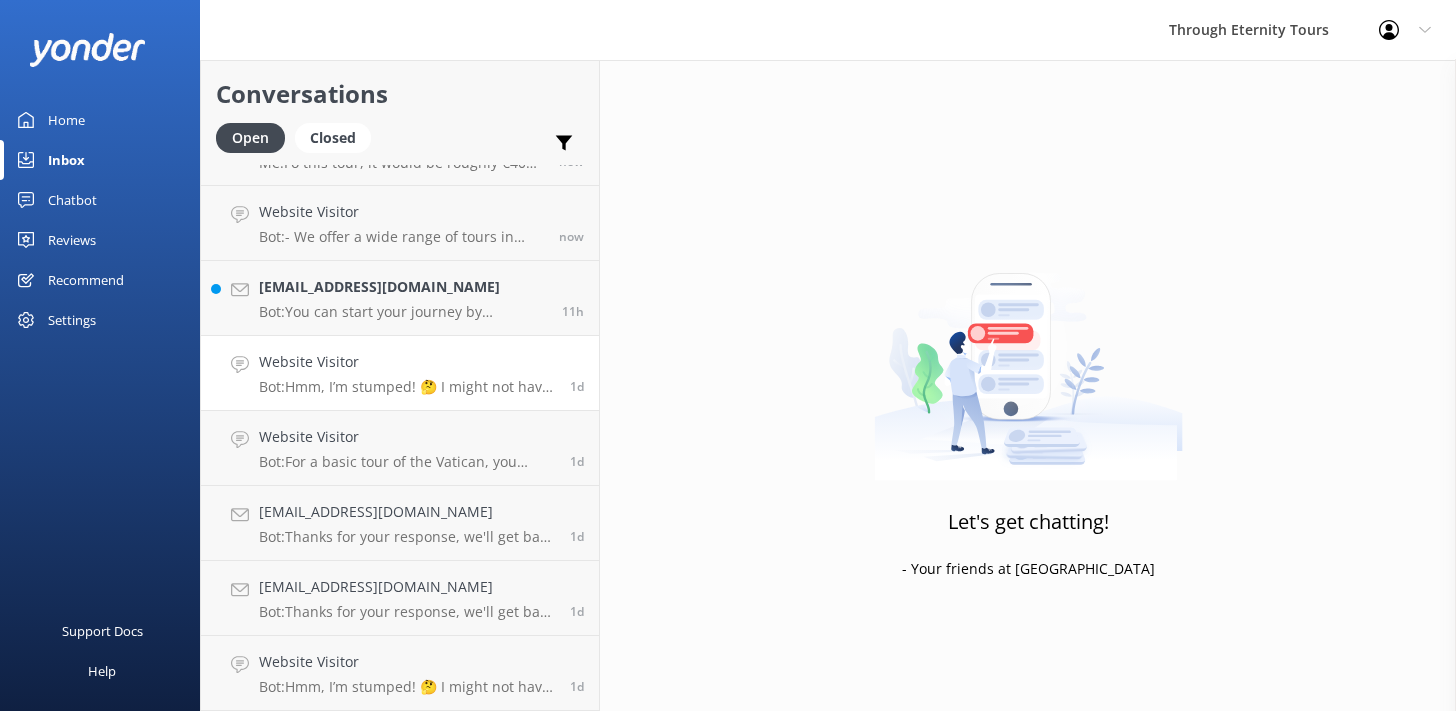 scroll, scrollTop: 0, scrollLeft: 0, axis: both 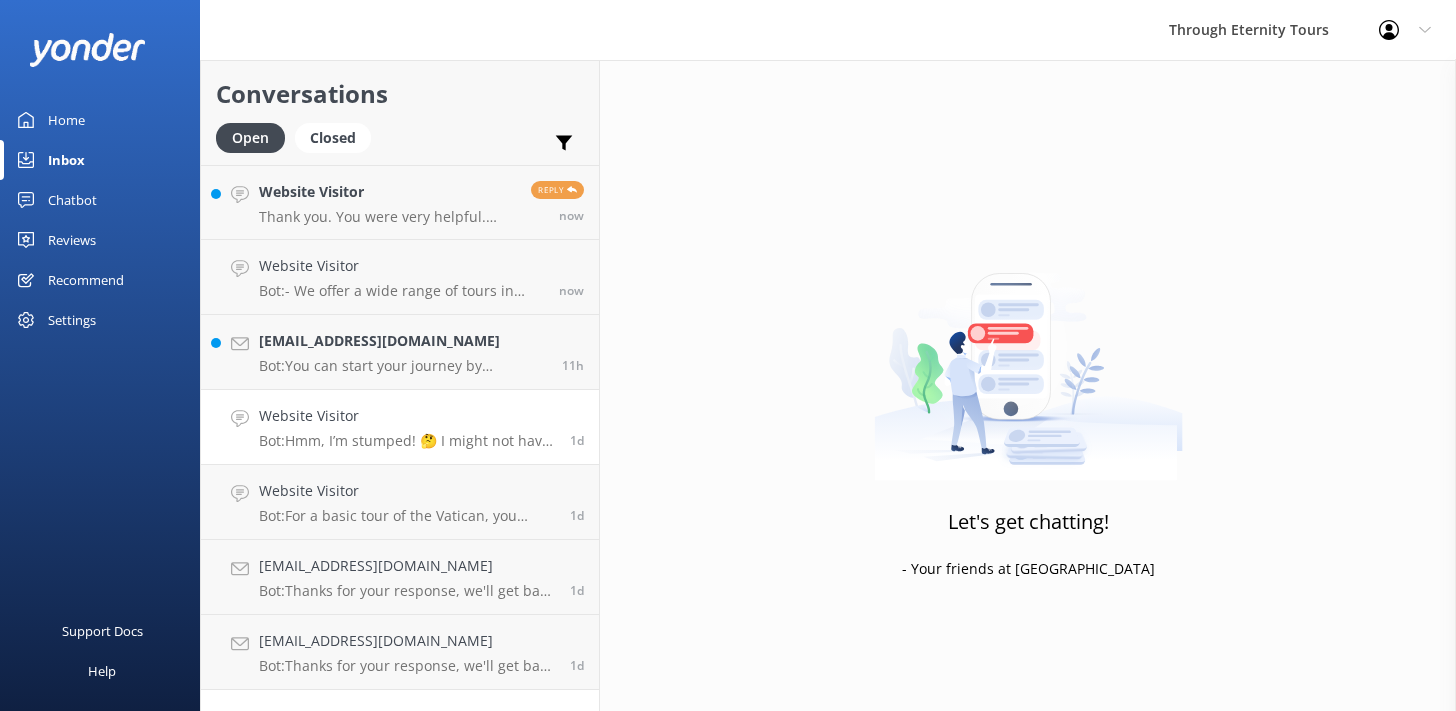 click on "Website Visitor Bot:  Hmm, I’m stumped! 🤔
I might not have the answer to that one, but our amazing team definitely will. Let me connect you — or you can email us directly at [EMAIL_ADDRESS][DOMAIN_NAME].  1d" at bounding box center [400, 427] 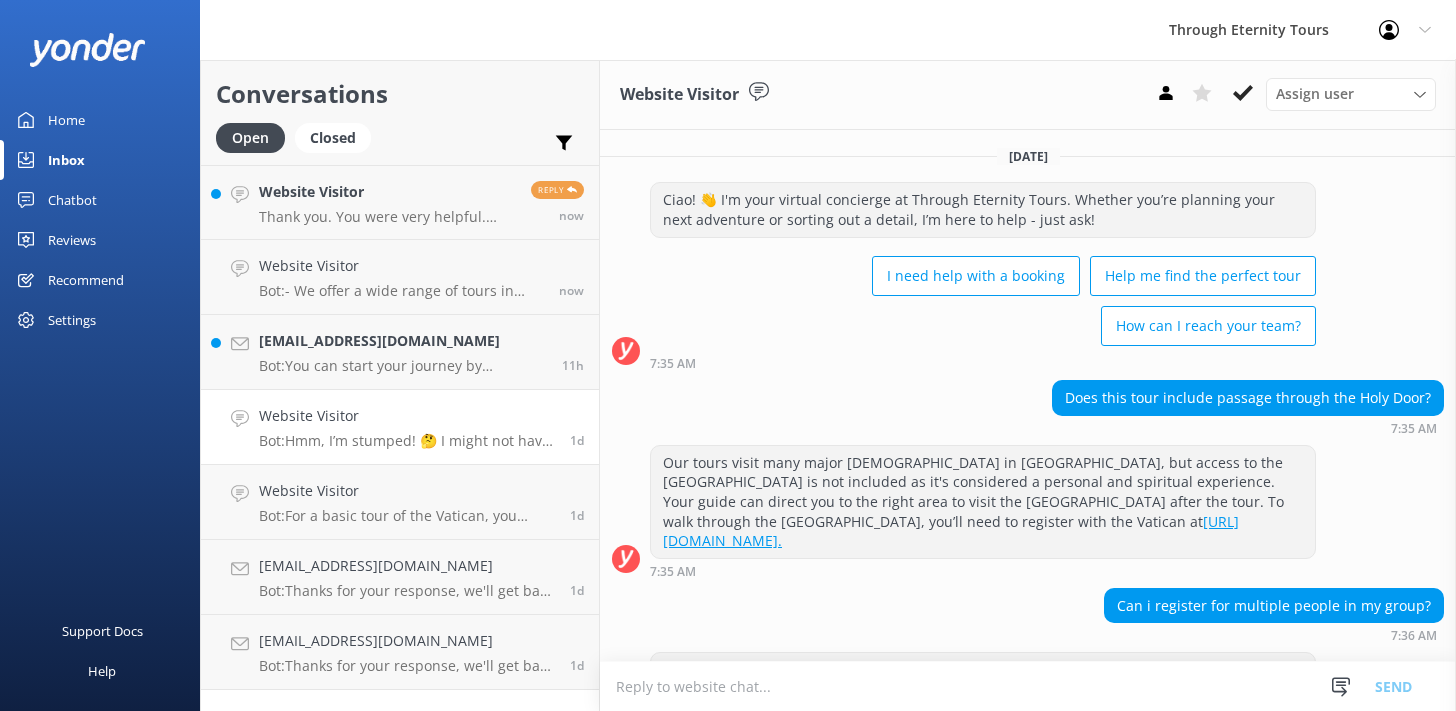 scroll, scrollTop: 64, scrollLeft: 0, axis: vertical 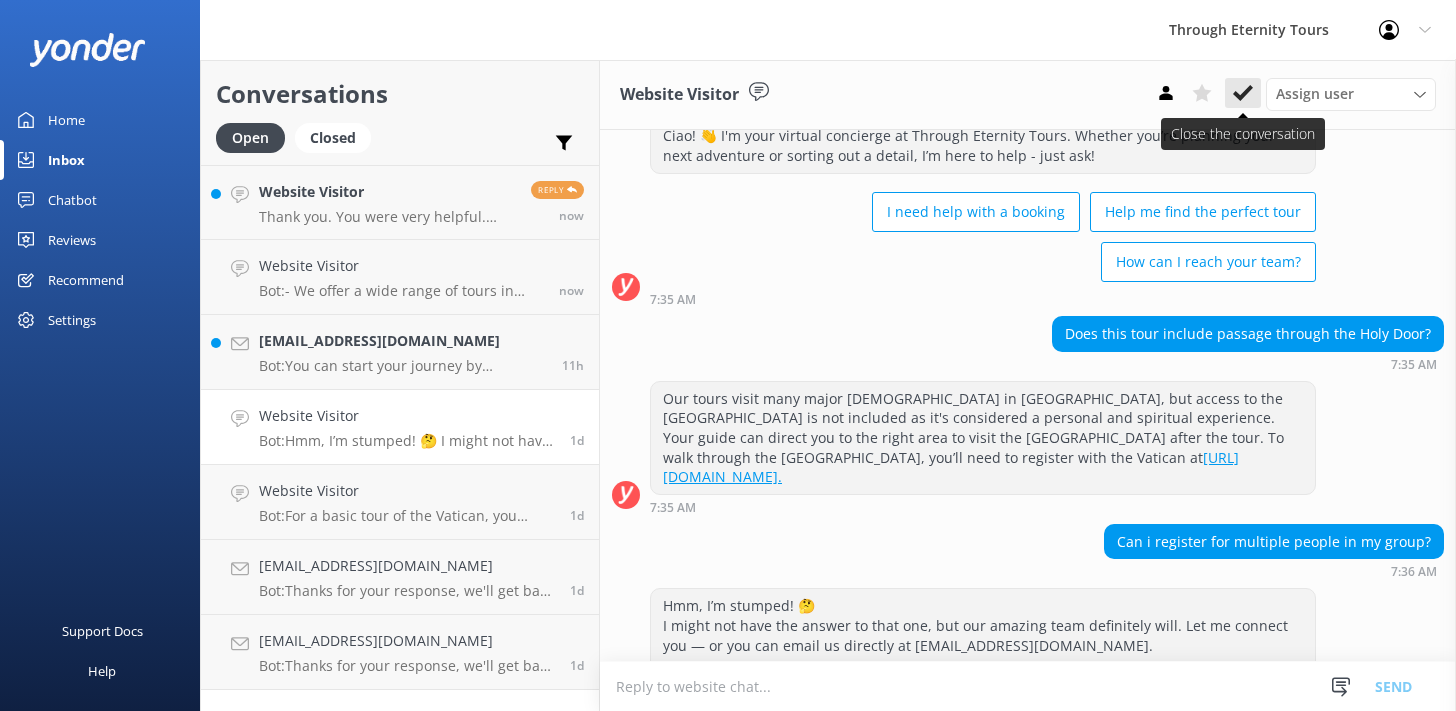 click 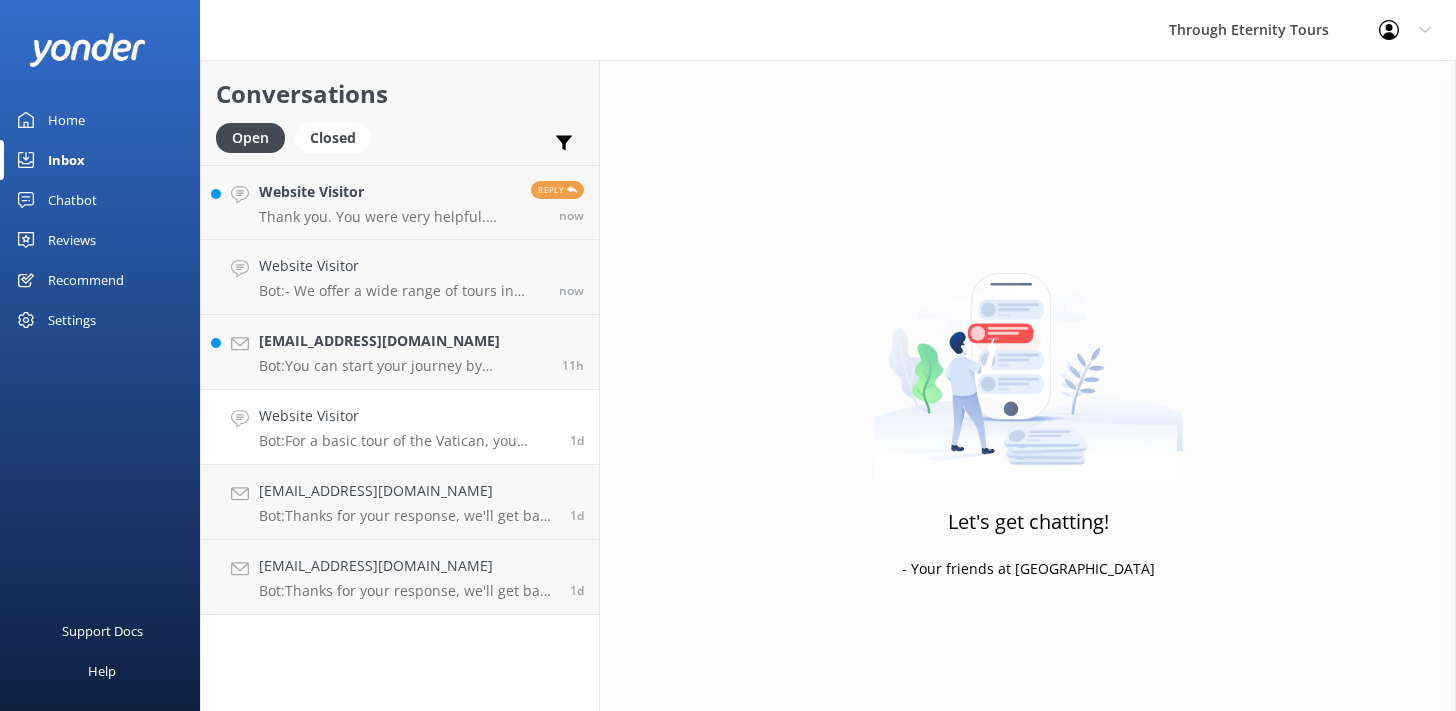 click on "Bot:  For a basic tour of the Vatican, you might consider the 3-hour Essential Vatican tour. It provides a quicker option to explore the [GEOGRAPHIC_DATA], [GEOGRAPHIC_DATA], and [GEOGRAPHIC_DATA]. For more details and to book, please visit [URL][DOMAIN_NAME]." at bounding box center [407, 441] 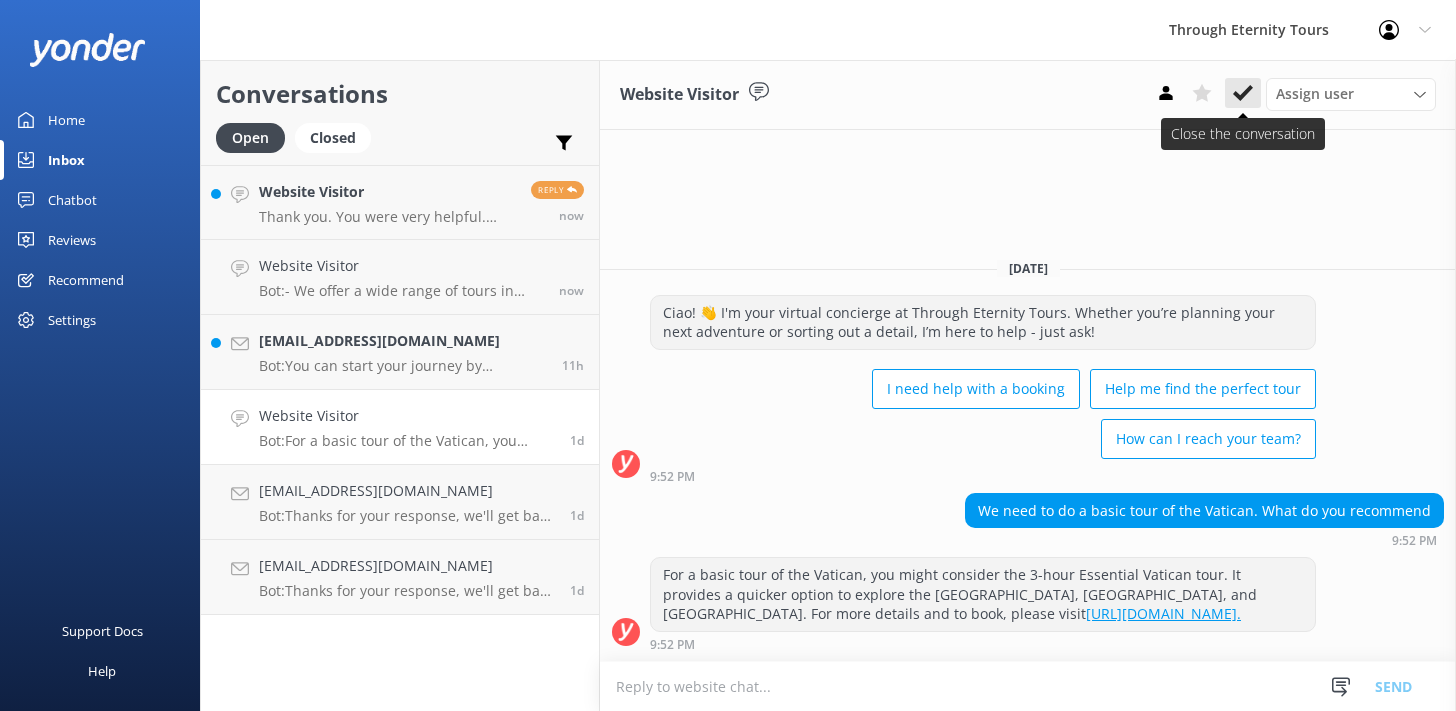 click 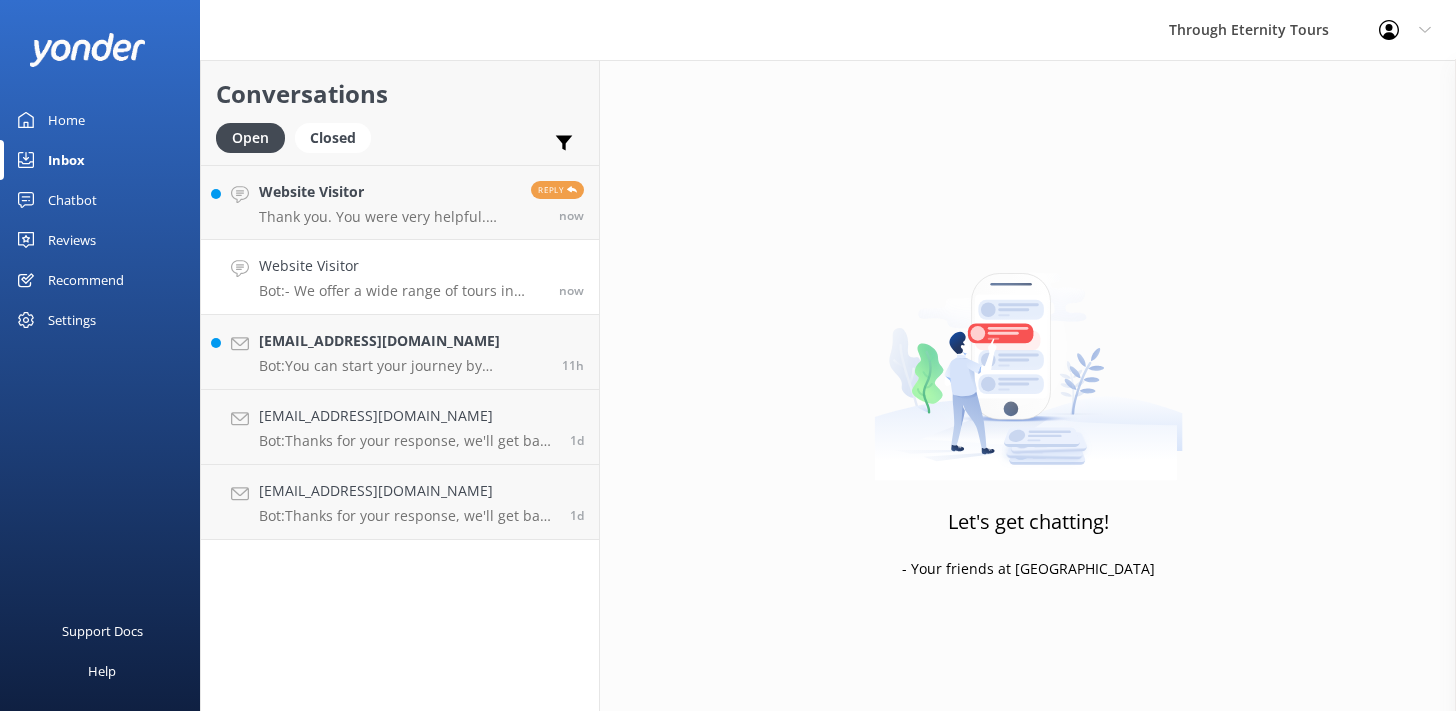 click on "Website Visitor" at bounding box center [401, 266] 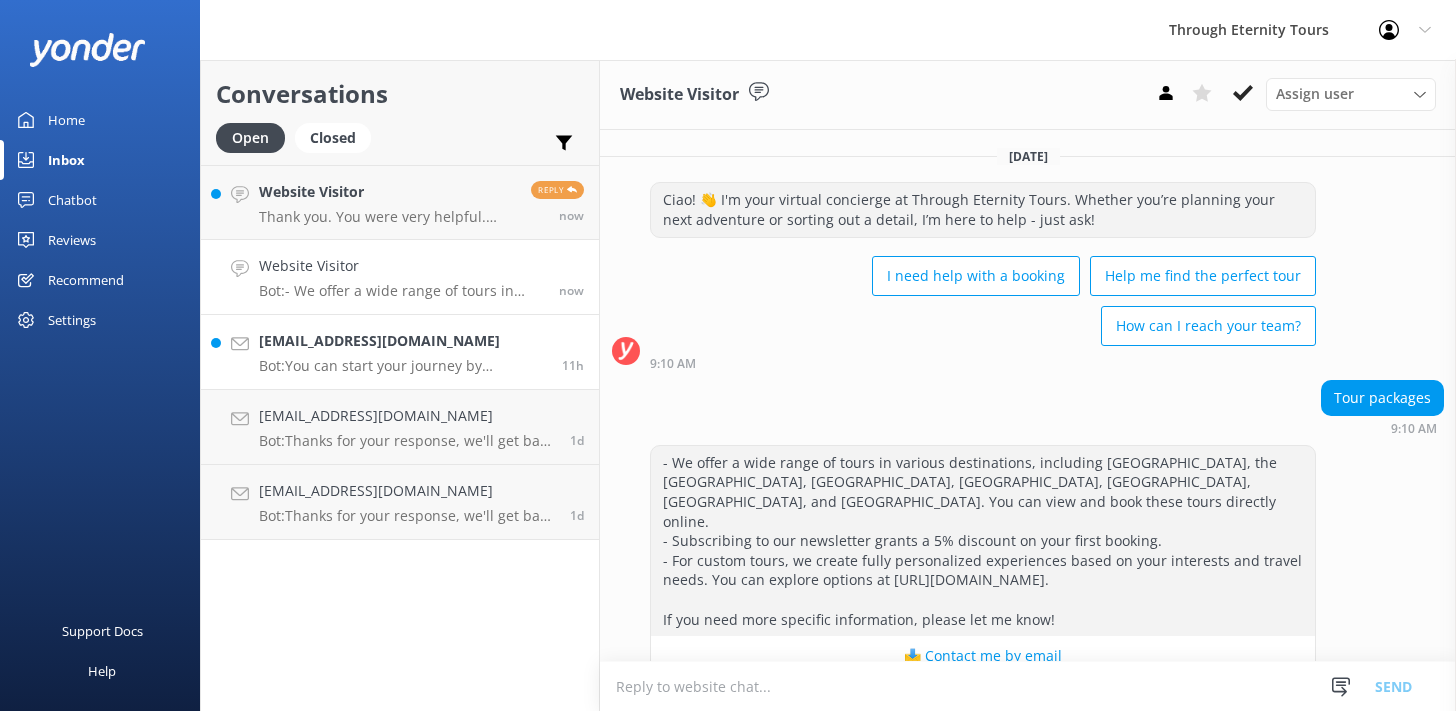click on "Bot:  You can start your journey by browsing our tours and choosing the experience that’s right for you. You can view availability and book directly online. If you need help, our English-speaking staff is available at [PHONE_NUMBER] or toll-free from the US at [PHONE_NUMBER], or by email at [EMAIL_ADDRESS][DOMAIN_NAME]." at bounding box center (403, 366) 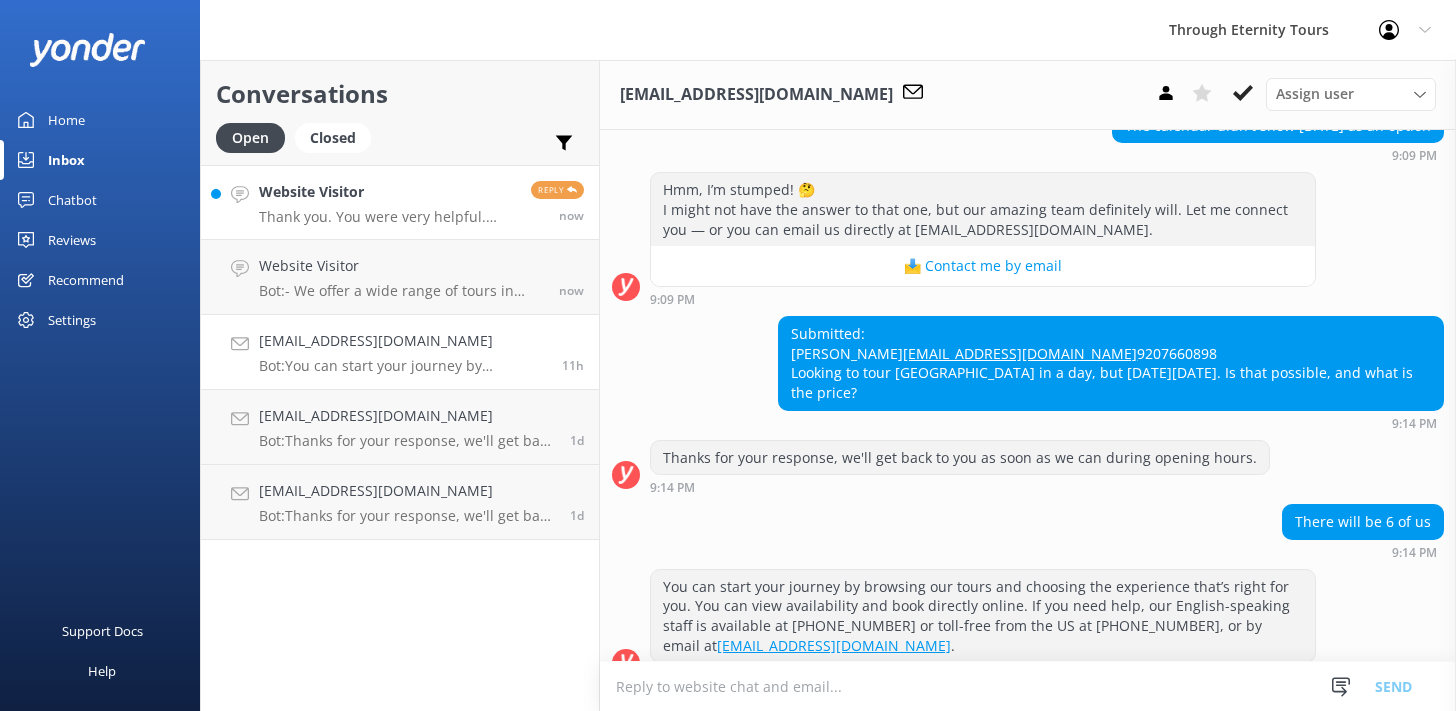 click on "Website Visitor" at bounding box center (387, 192) 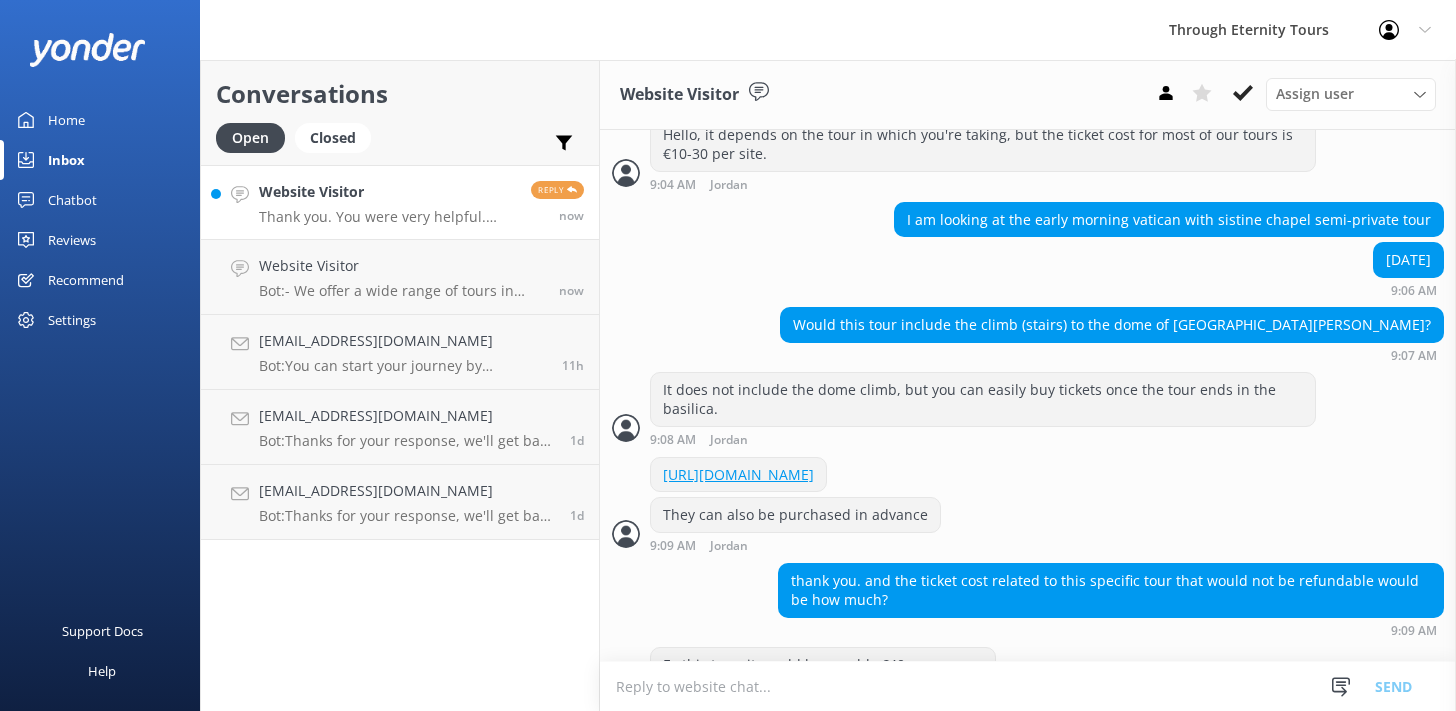 scroll, scrollTop: 562, scrollLeft: 0, axis: vertical 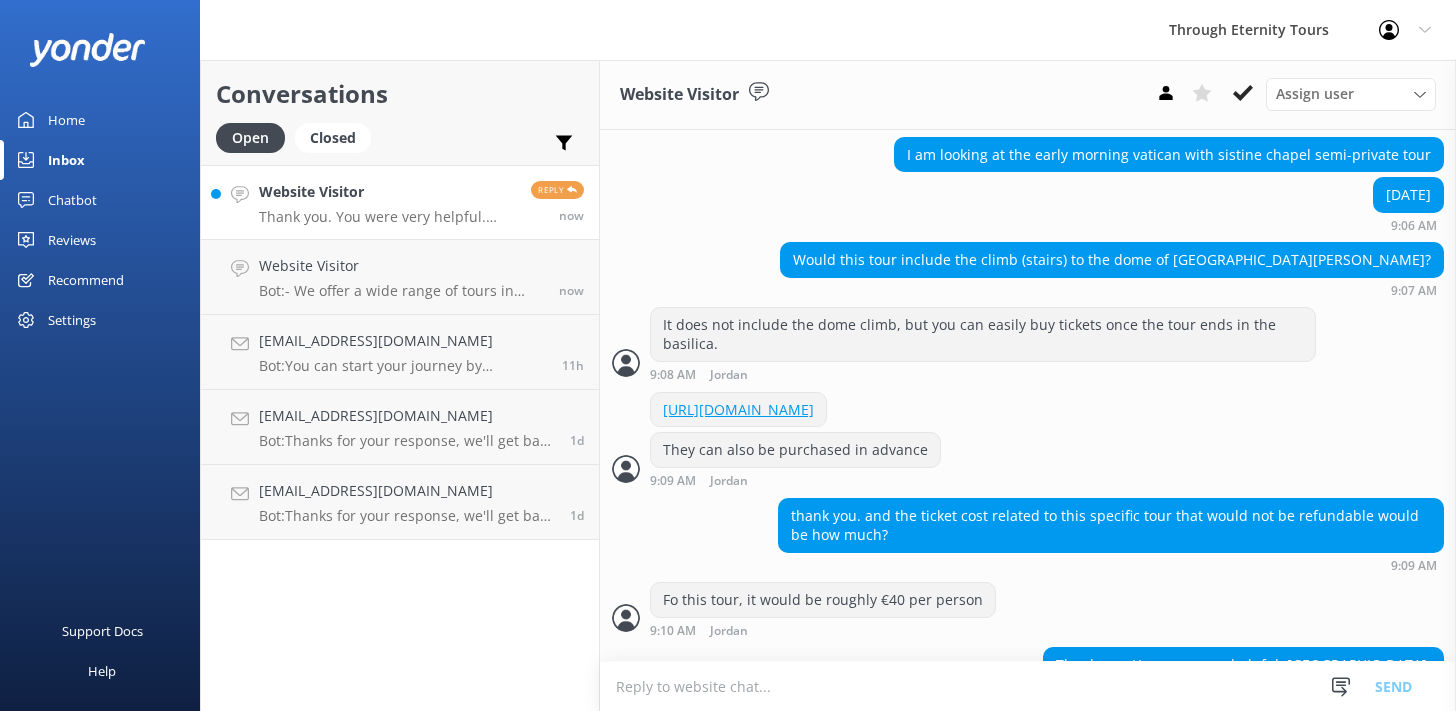 click at bounding box center [1028, 686] 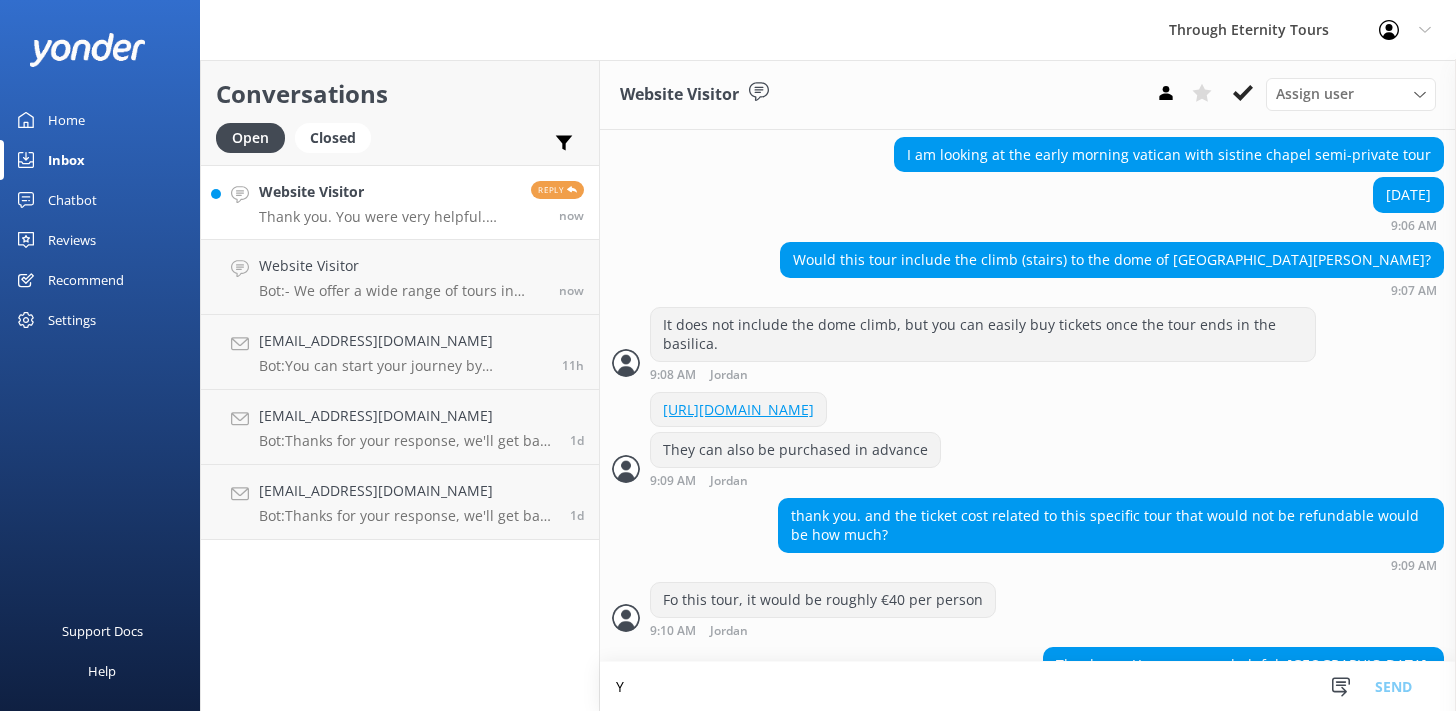 scroll, scrollTop: 563, scrollLeft: 0, axis: vertical 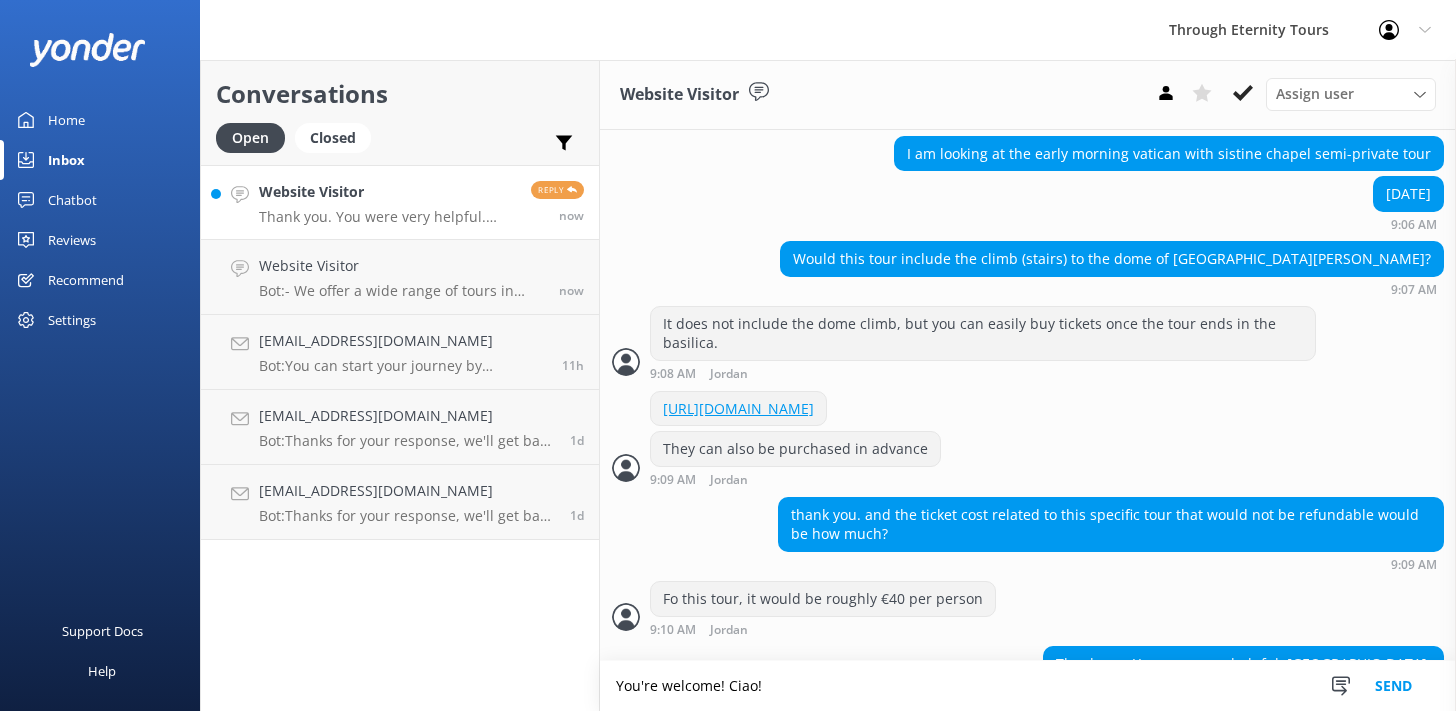 type on "You're welcome! Ciao!" 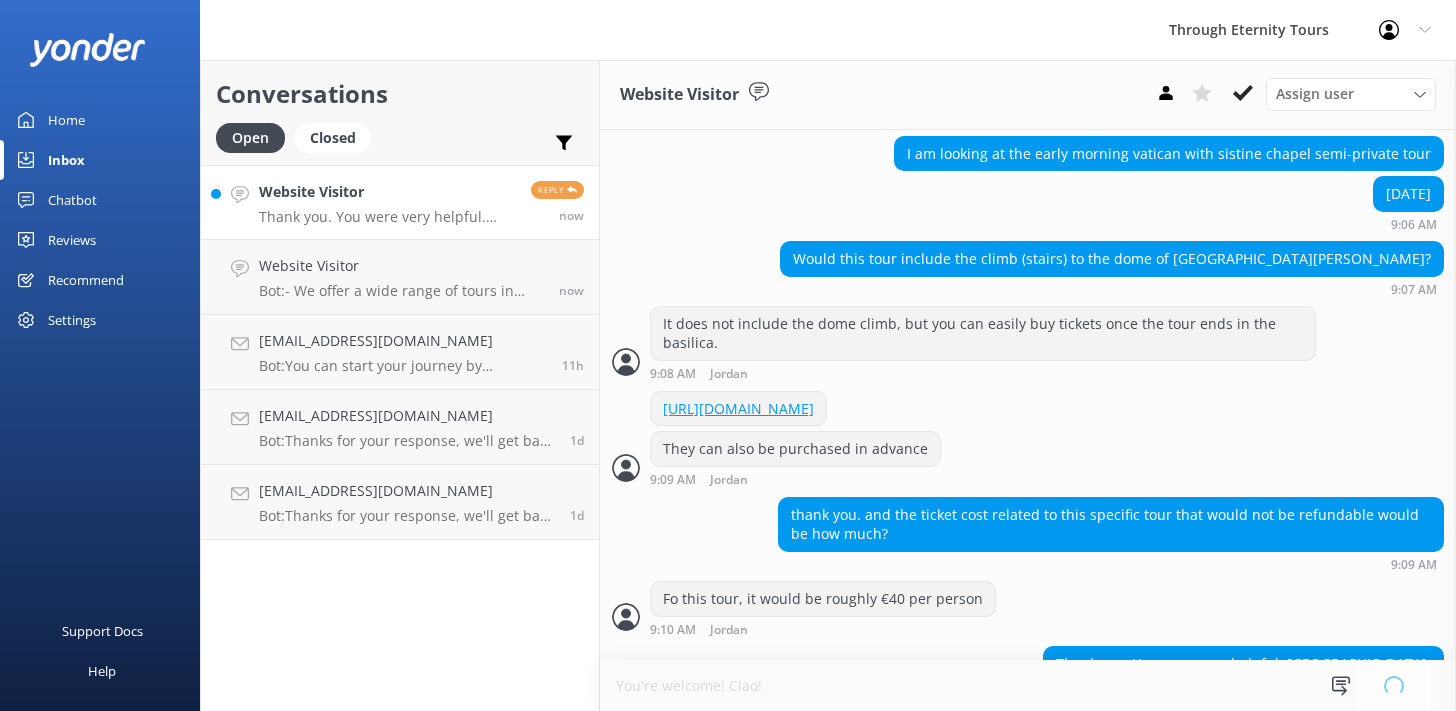 type 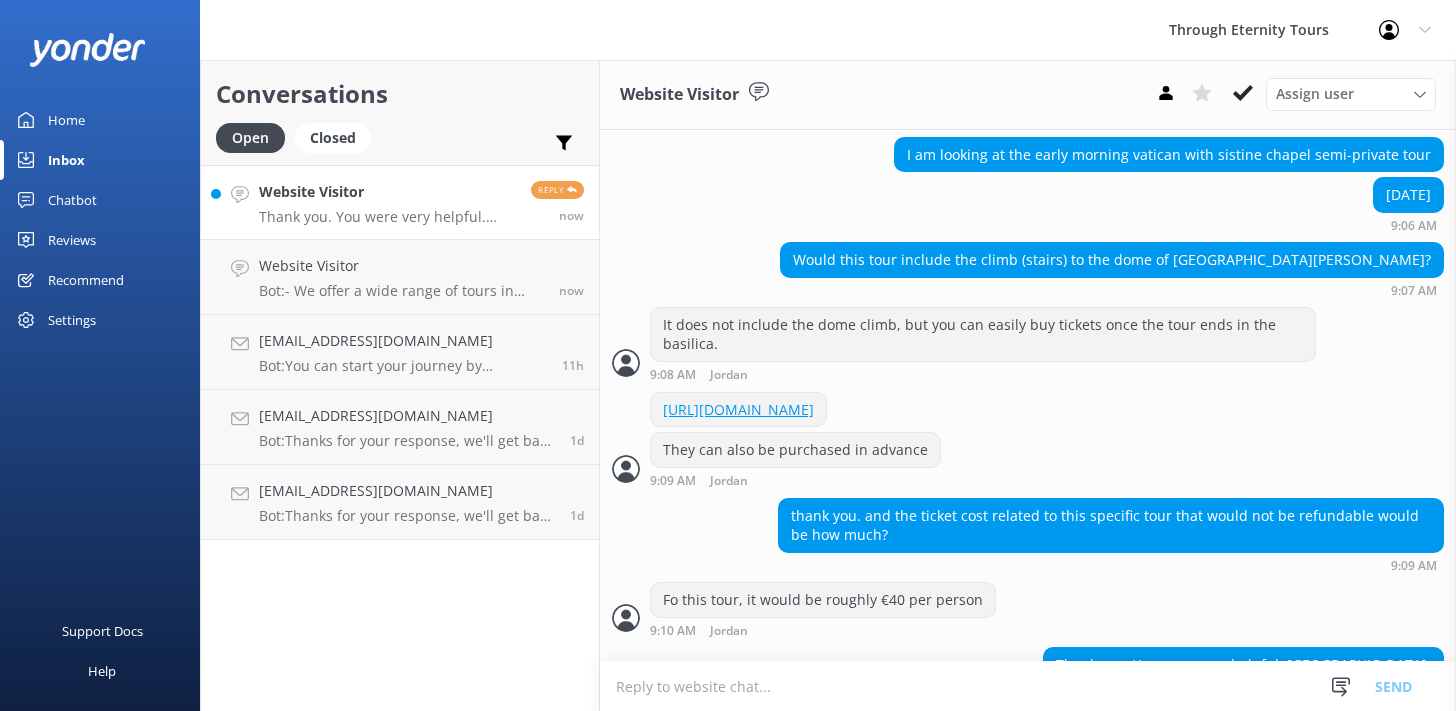 scroll, scrollTop: 626, scrollLeft: 0, axis: vertical 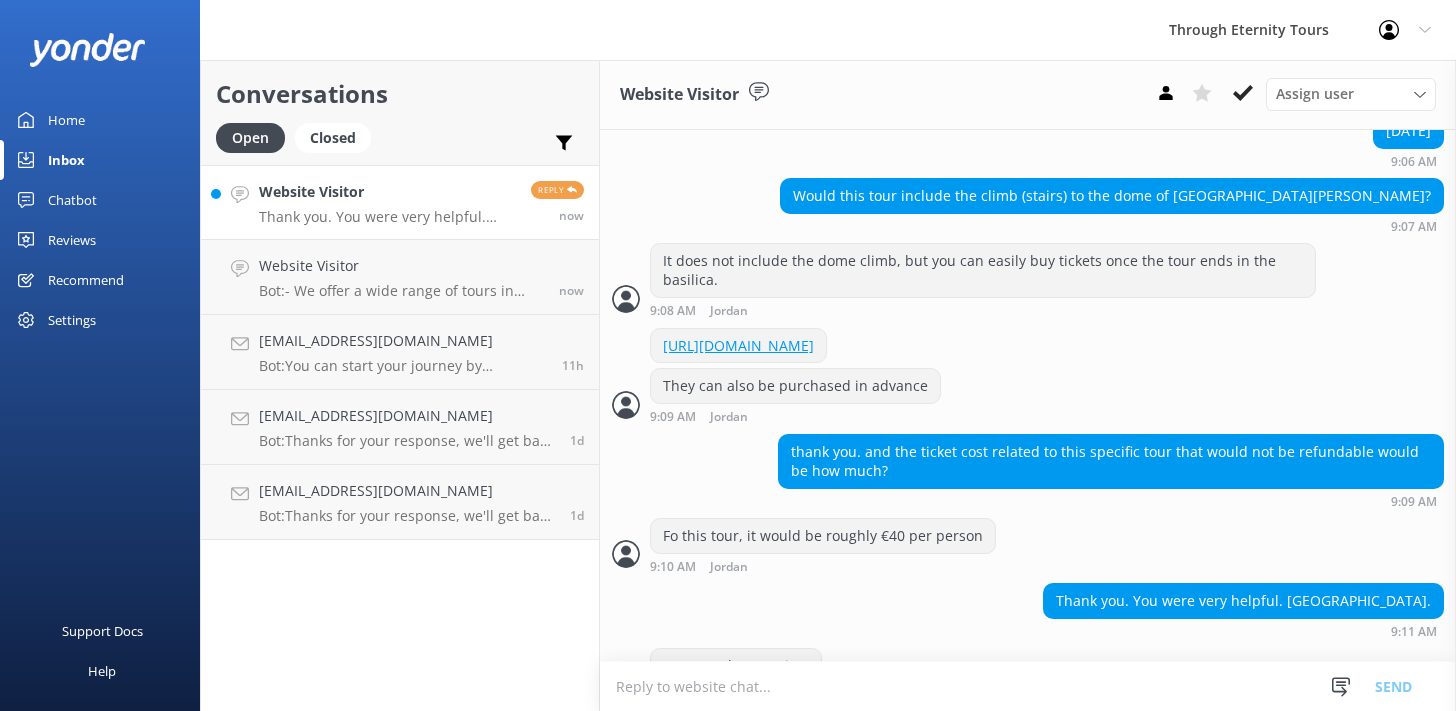 click on "Website Visitor" at bounding box center [387, 192] 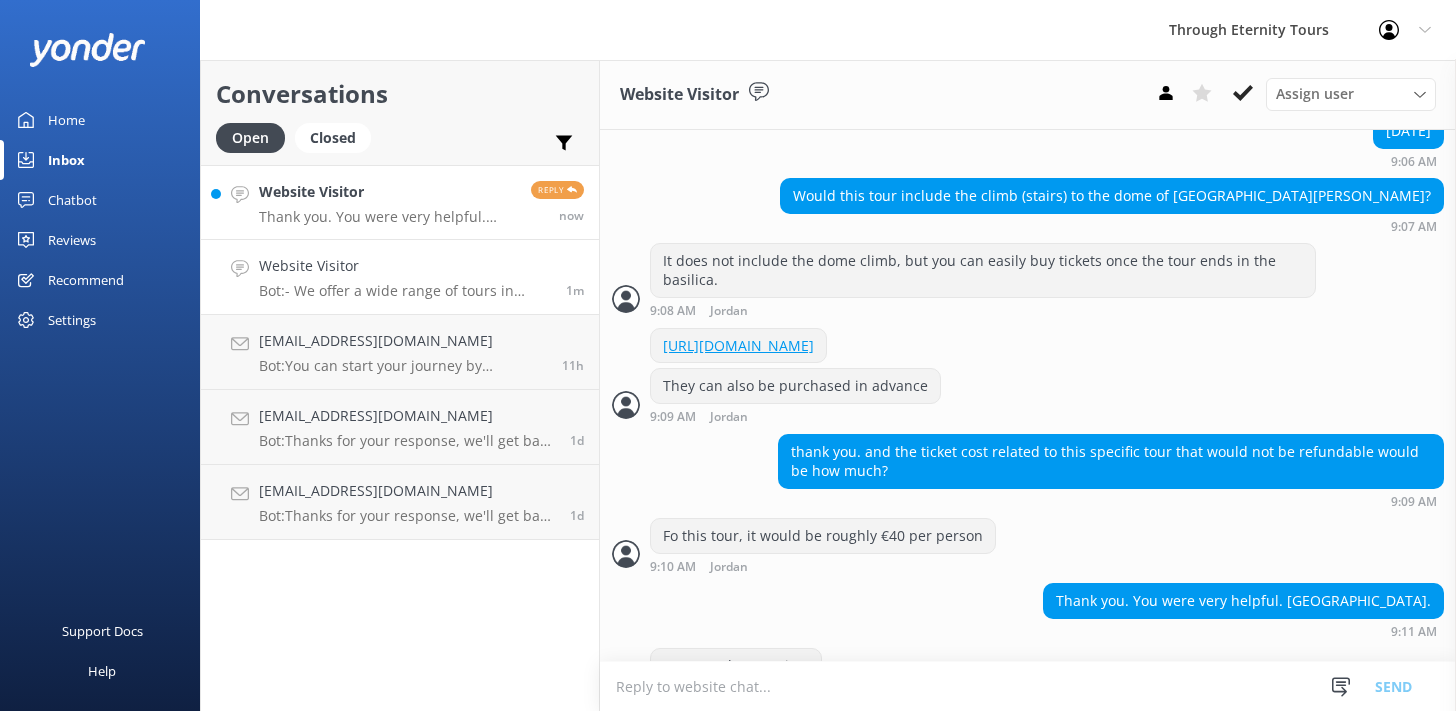 click on "Bot:  - We offer a wide range of tours in various destinations, including [GEOGRAPHIC_DATA], the [GEOGRAPHIC_DATA], [GEOGRAPHIC_DATA], [GEOGRAPHIC_DATA], [GEOGRAPHIC_DATA], [GEOGRAPHIC_DATA], and [GEOGRAPHIC_DATA]. You can view and book these tours directly online.
- Subscribing to our newsletter grants a 5% discount on your first booking.
- For custom tours, we create fully personalized experiences based on your interests and travel needs. You can explore options at [URL][DOMAIN_NAME].
If you need more specific information, please let me know!" at bounding box center [405, 291] 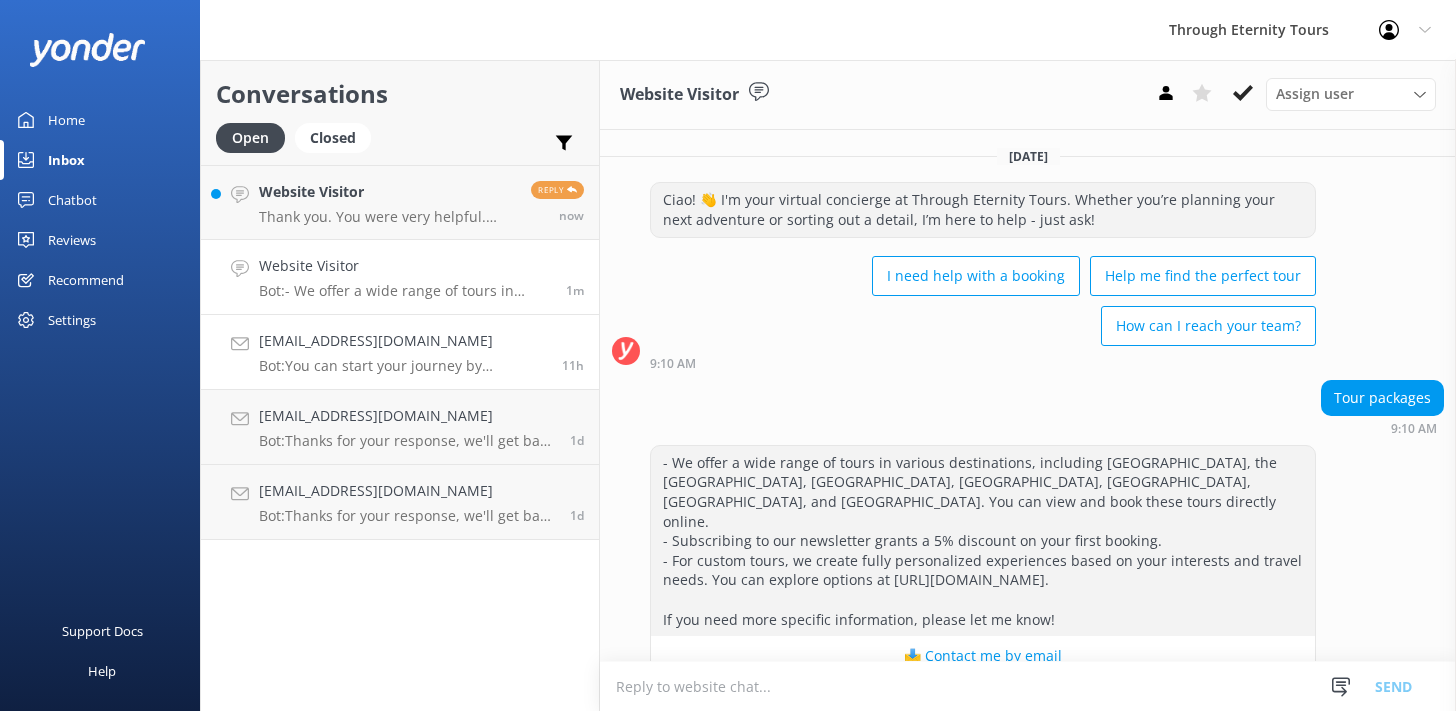 click on "[EMAIL_ADDRESS][DOMAIN_NAME] Bot:  You can start your journey by browsing our tours and choosing the experience that’s right for you. You can view availability and book directly online. If you need help, our English-speaking staff is available at [PHONE_NUMBER] or toll-free from the US at [PHONE_NUMBER], or by email at [EMAIL_ADDRESS][DOMAIN_NAME]. 11h" at bounding box center [400, 352] 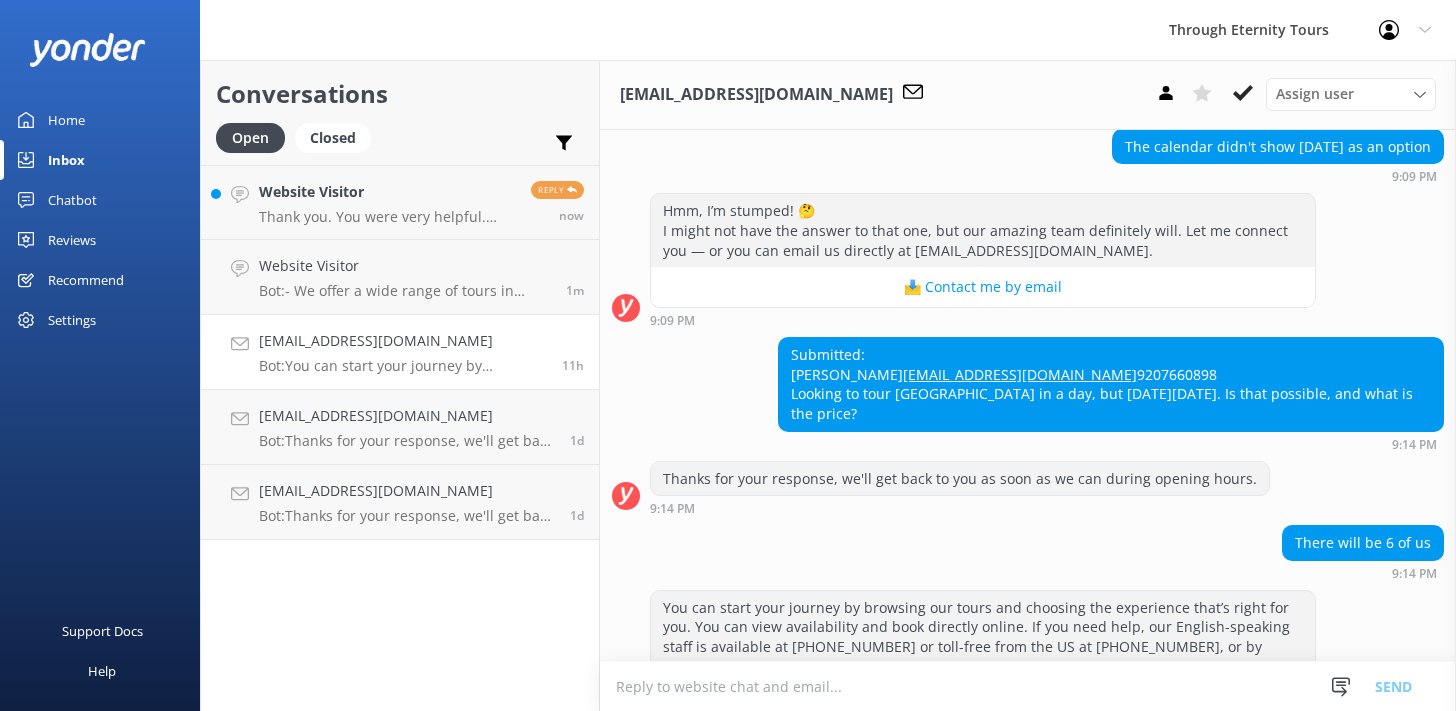 scroll, scrollTop: 858, scrollLeft: 0, axis: vertical 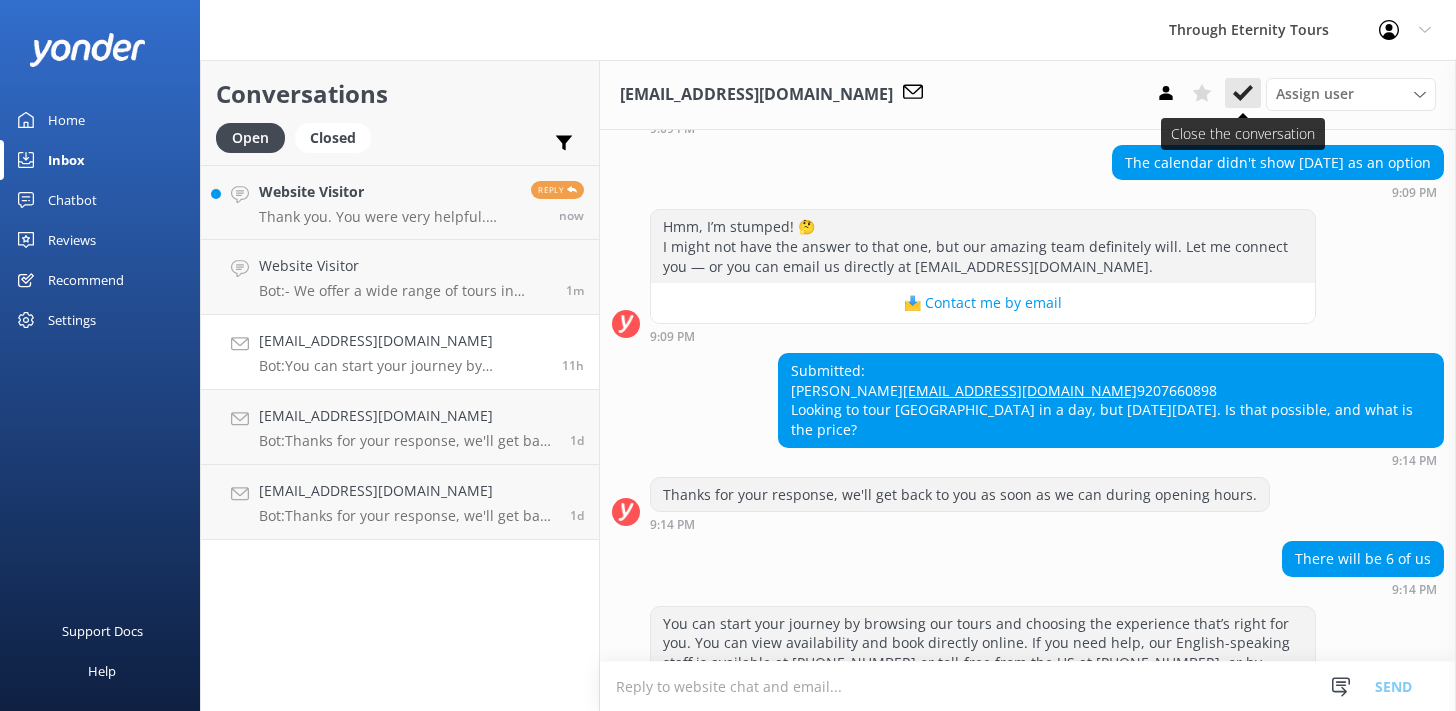 click 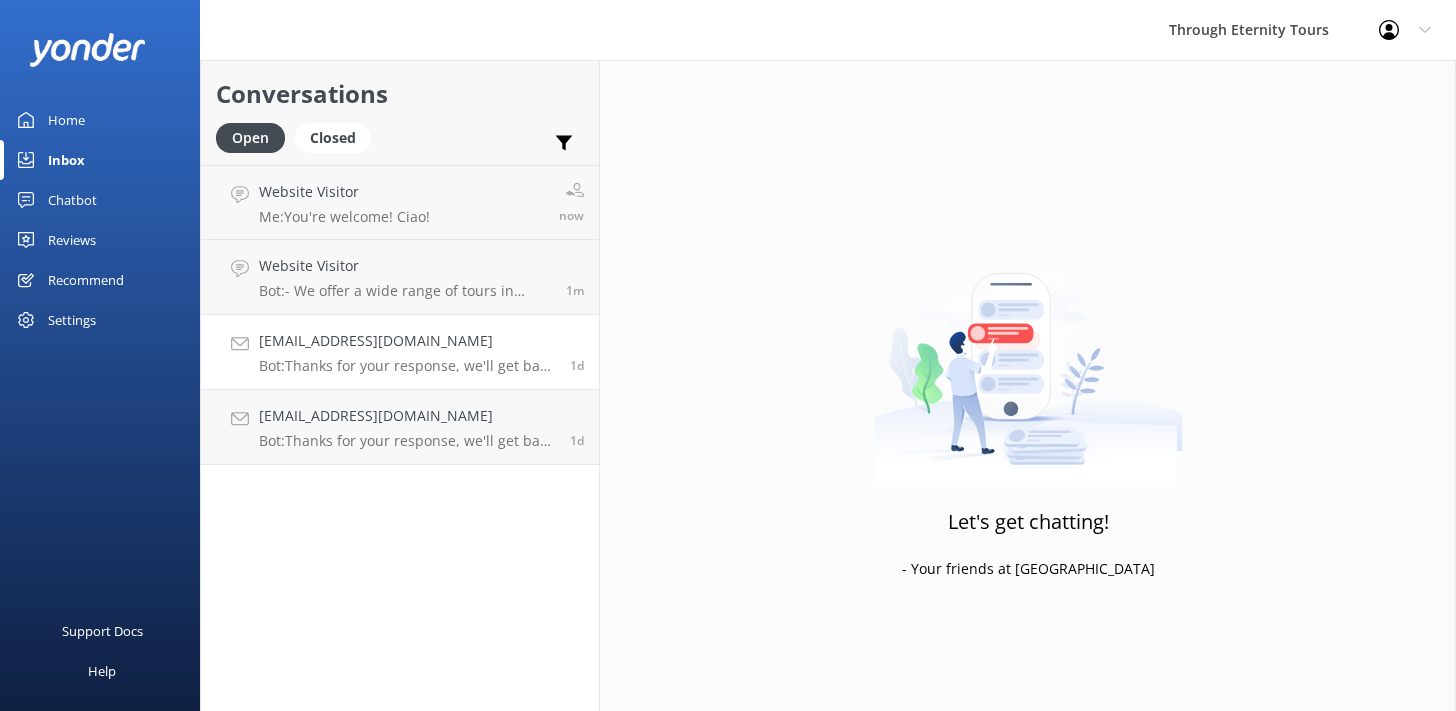 click on "[EMAIL_ADDRESS][DOMAIN_NAME]" at bounding box center (407, 341) 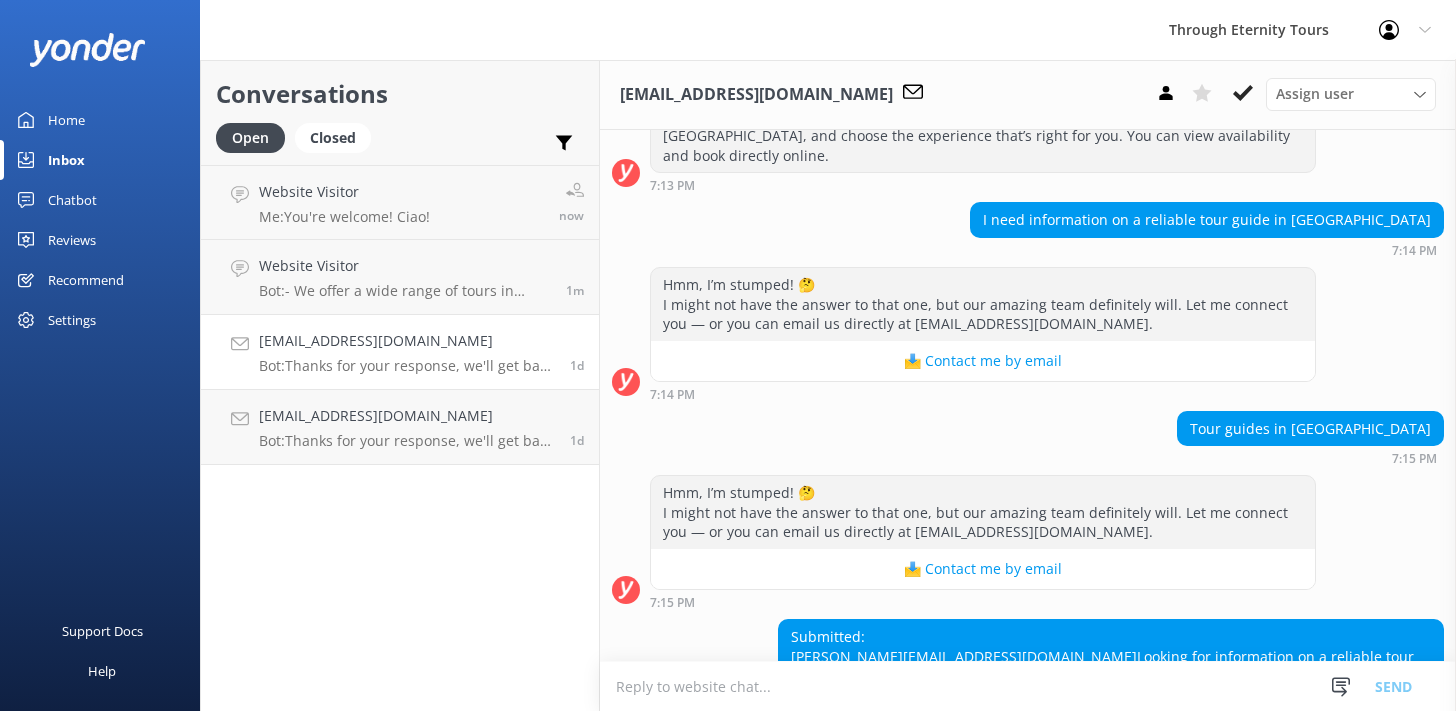 scroll, scrollTop: 480, scrollLeft: 0, axis: vertical 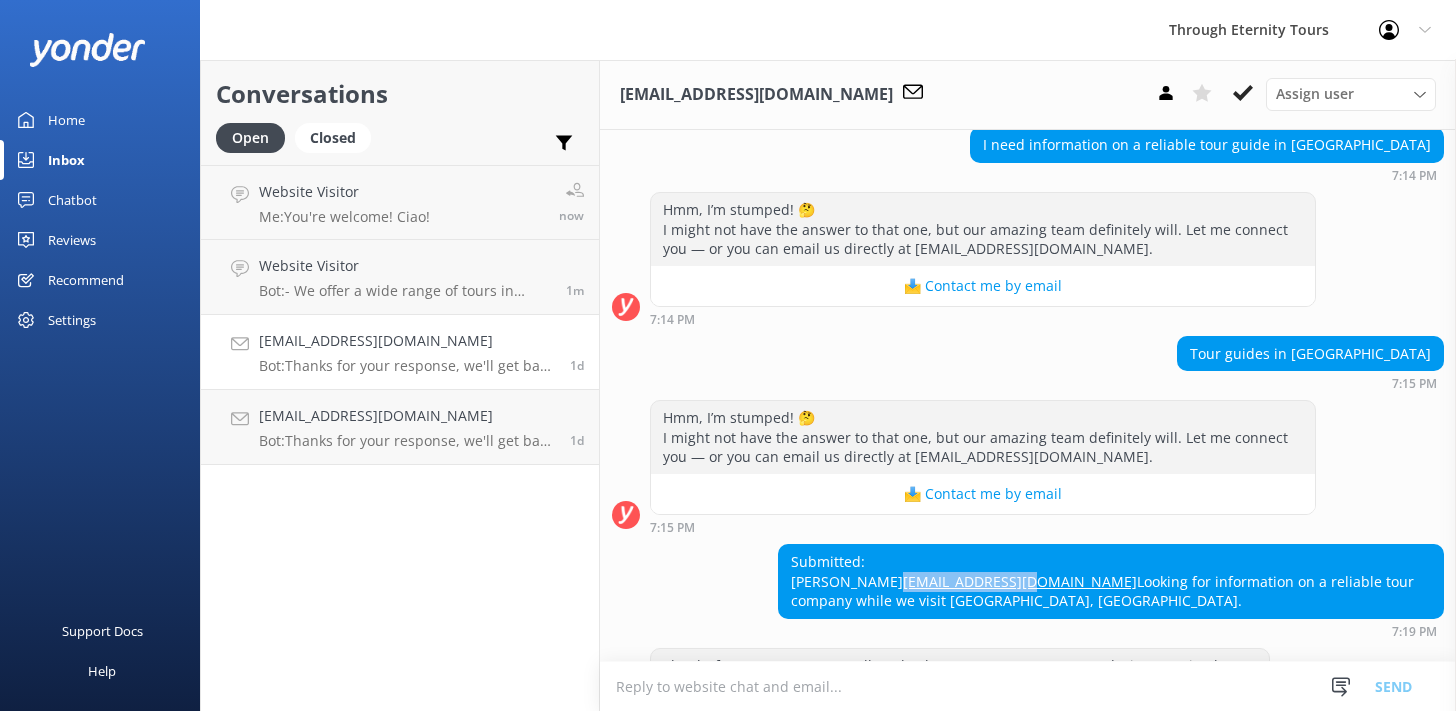 drag, startPoint x: 1037, startPoint y: 529, endPoint x: 903, endPoint y: 531, distance: 134.01492 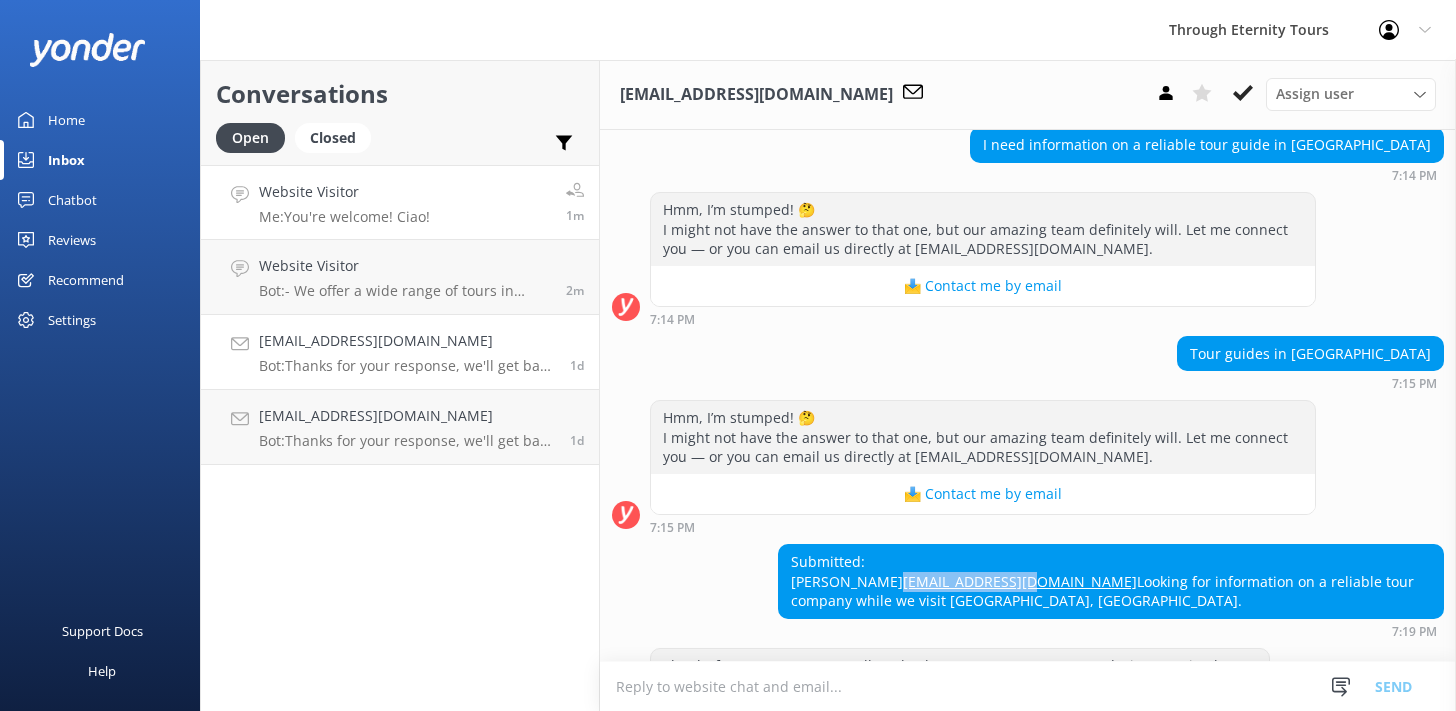 click on "Me:  You're welcome! Ciao!" at bounding box center (344, 217) 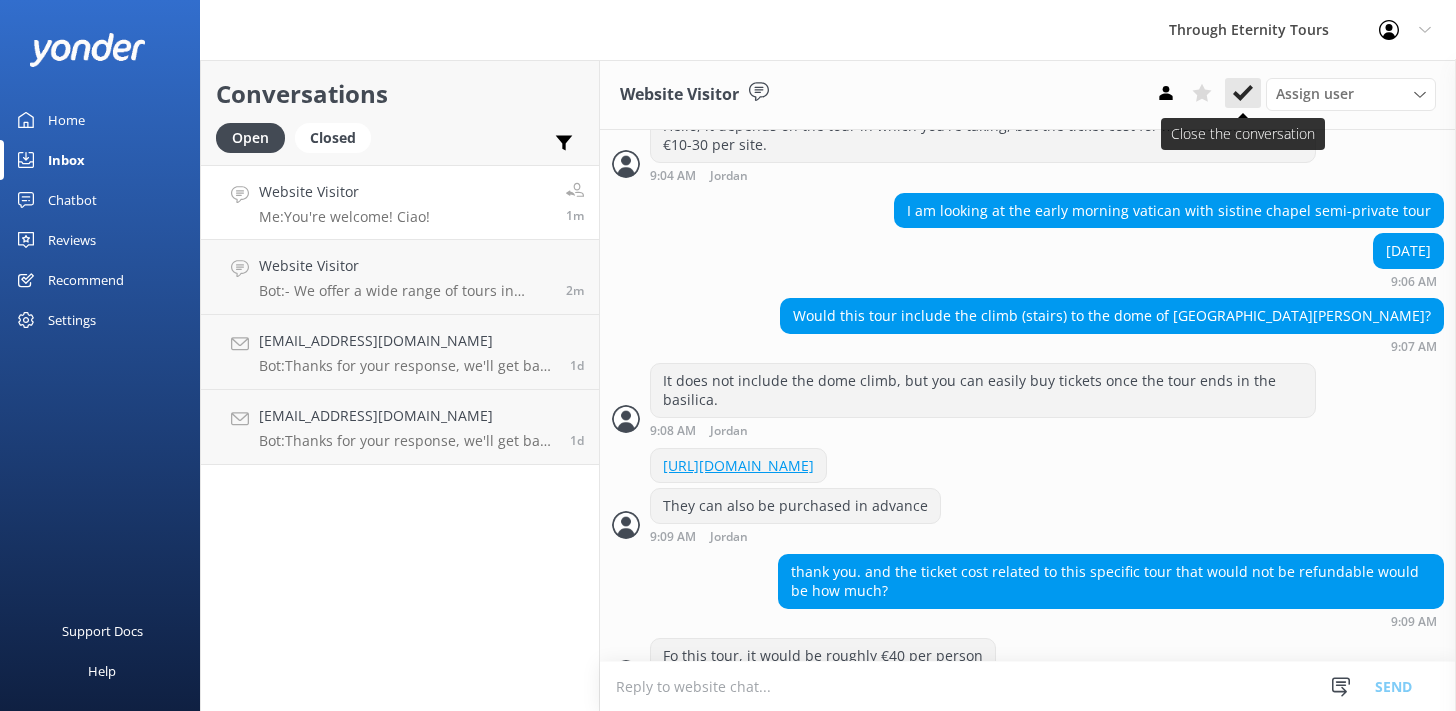 click 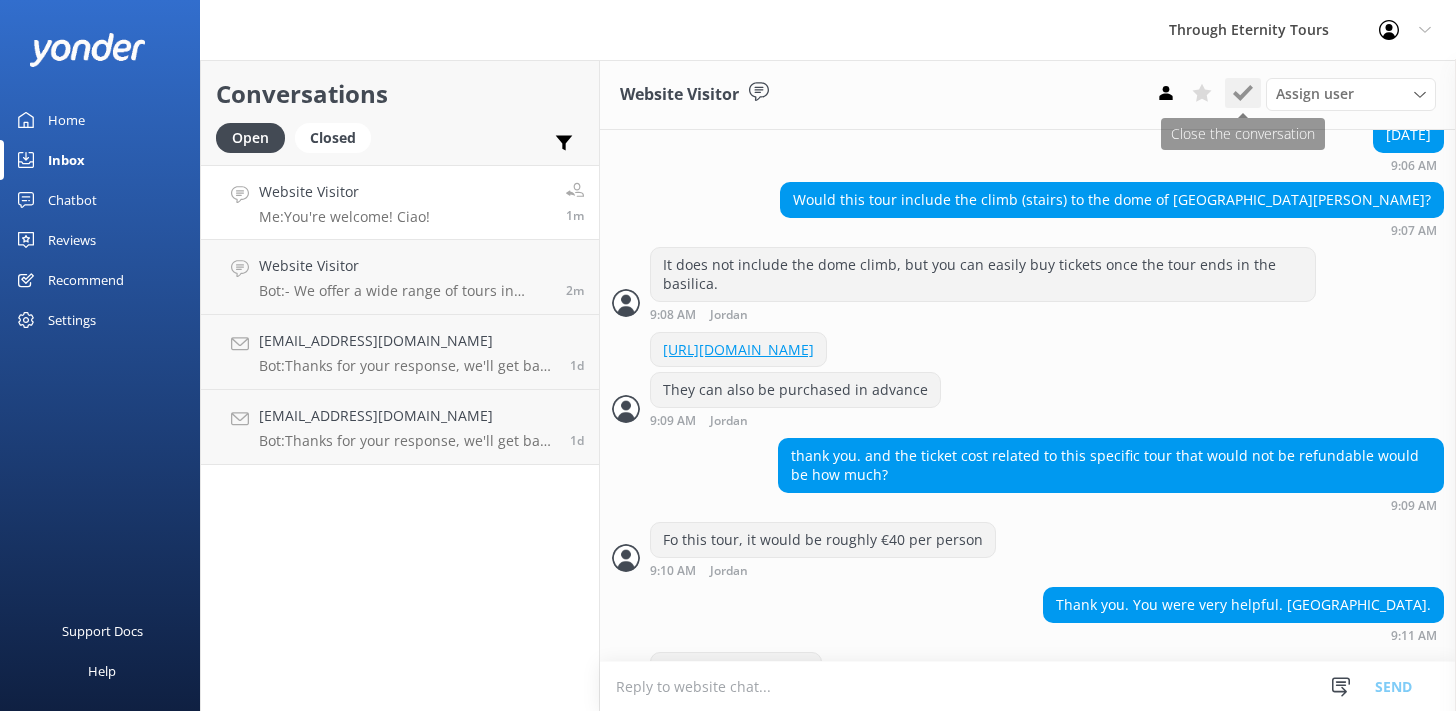 scroll, scrollTop: 626, scrollLeft: 0, axis: vertical 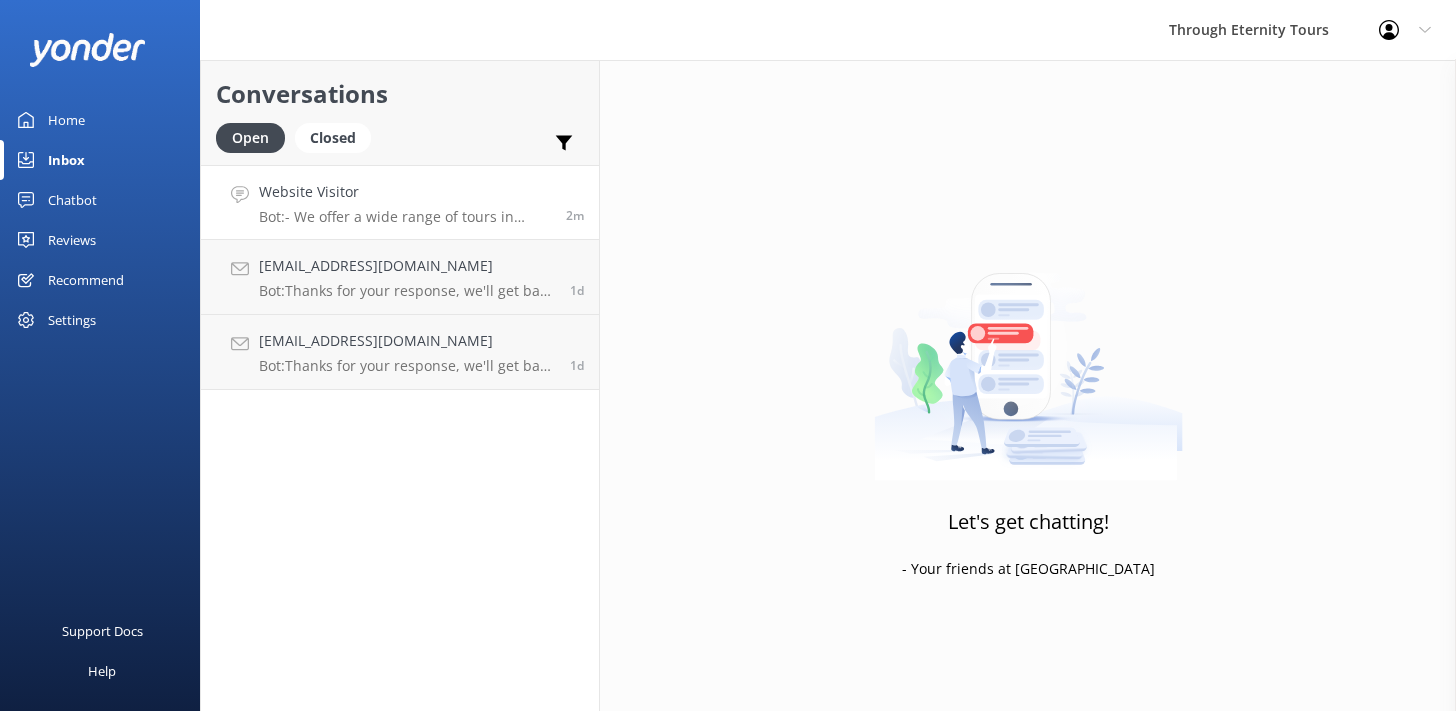 click on "Website Visitor Bot:  - We offer a wide range of tours in various destinations, including [GEOGRAPHIC_DATA], the [GEOGRAPHIC_DATA], [GEOGRAPHIC_DATA], [GEOGRAPHIC_DATA], [GEOGRAPHIC_DATA], [GEOGRAPHIC_DATA], and [GEOGRAPHIC_DATA]. You can view and book these tours directly online.
- Subscribing to our newsletter grants a 5% discount on your first booking.
- For custom tours, we create fully personalized experiences based on your interests and travel needs. You can explore options at [URL][DOMAIN_NAME].
If you need more specific information, please let me know!" at bounding box center (405, 202) 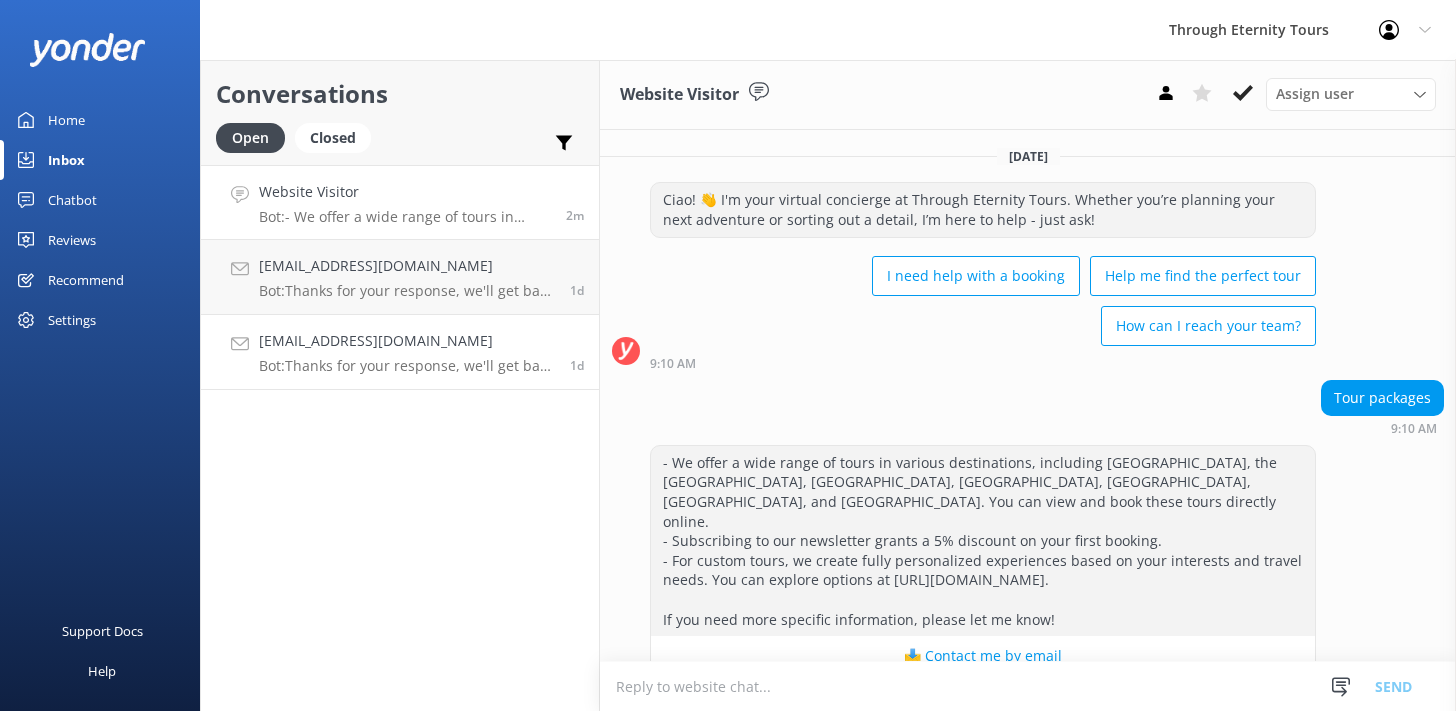 click on "[EMAIL_ADDRESS][DOMAIN_NAME]" at bounding box center (407, 341) 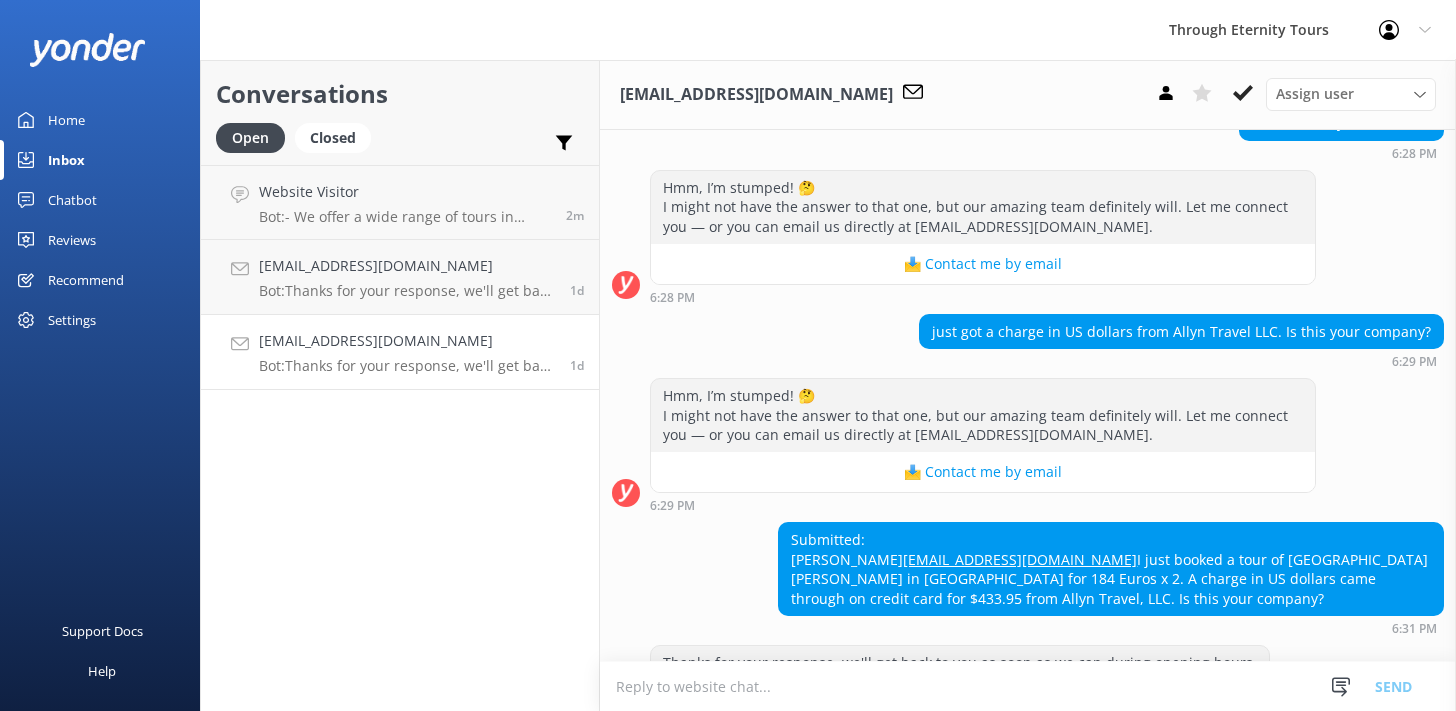scroll, scrollTop: 292, scrollLeft: 0, axis: vertical 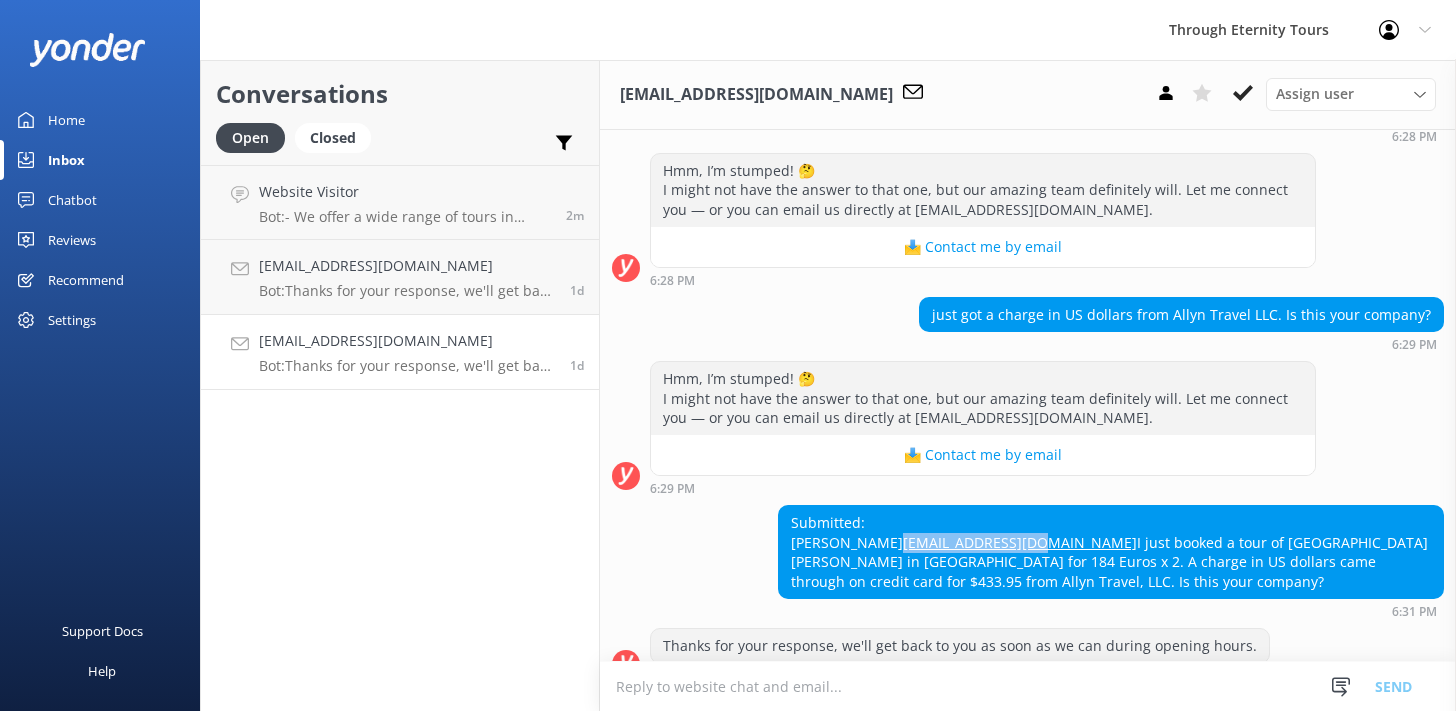 drag, startPoint x: 942, startPoint y: 514, endPoint x: 794, endPoint y: 508, distance: 148.12157 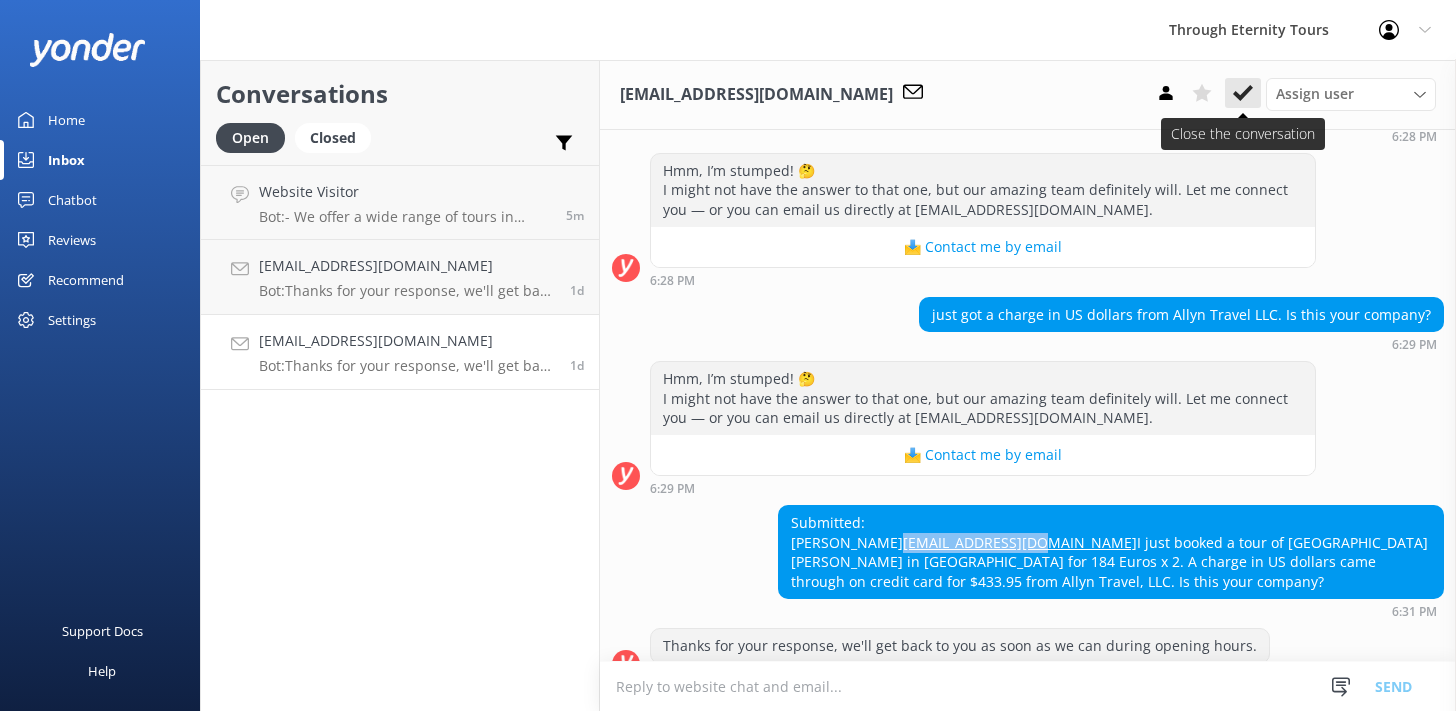 click 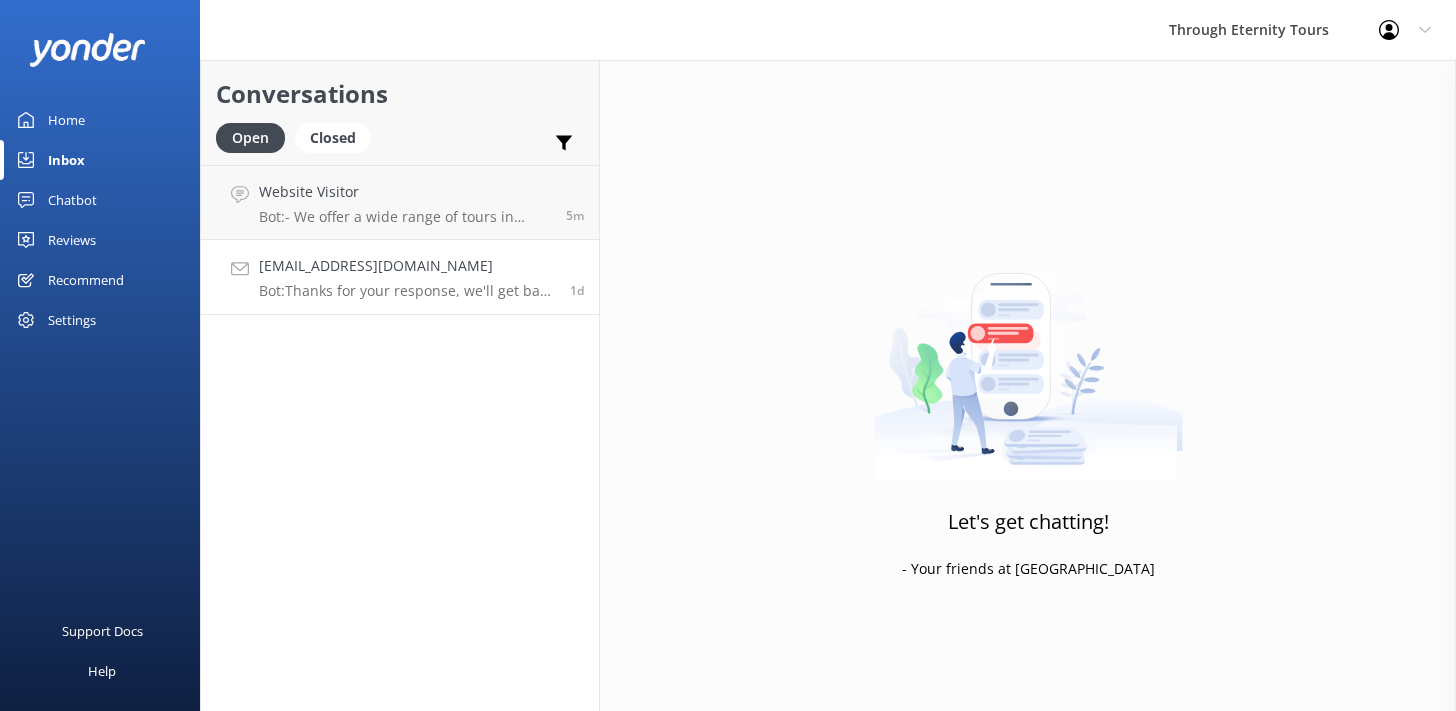 click on "[EMAIL_ADDRESS][DOMAIN_NAME]" at bounding box center [407, 266] 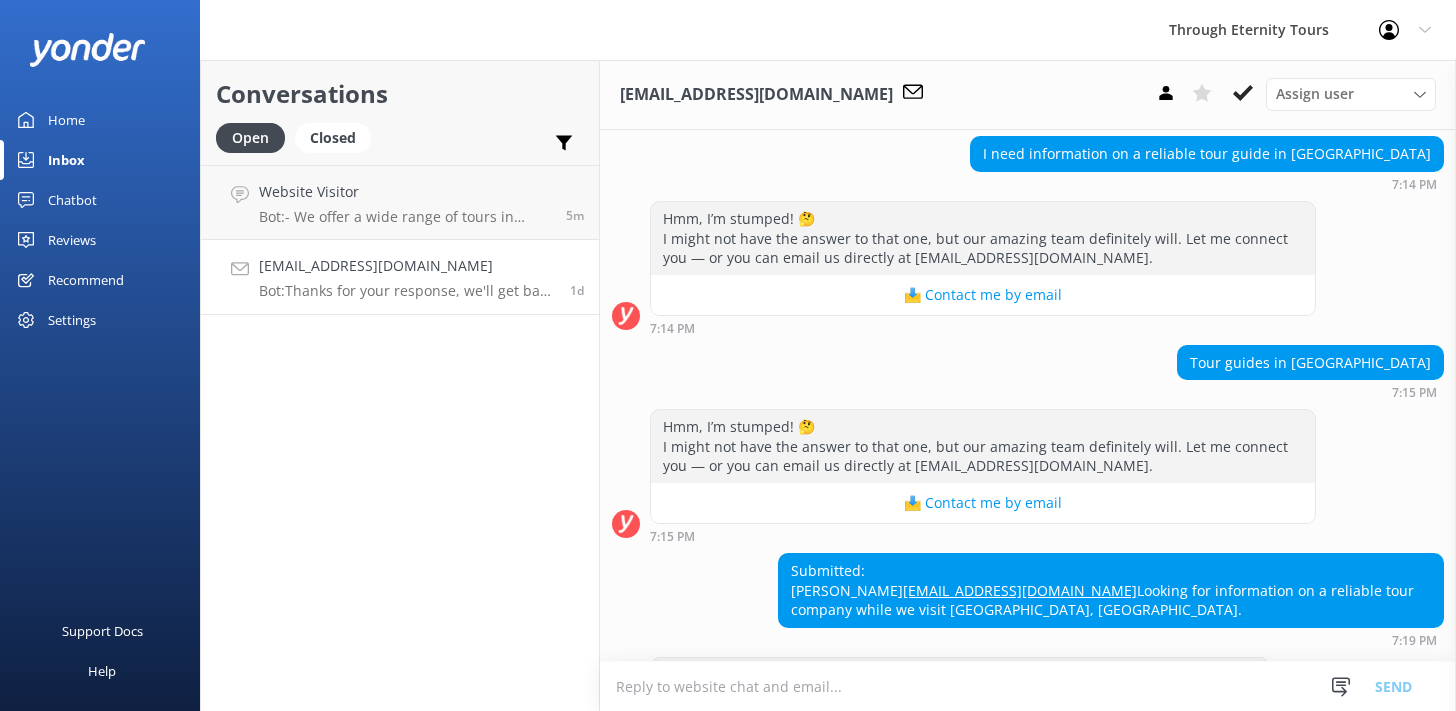 scroll, scrollTop: 480, scrollLeft: 0, axis: vertical 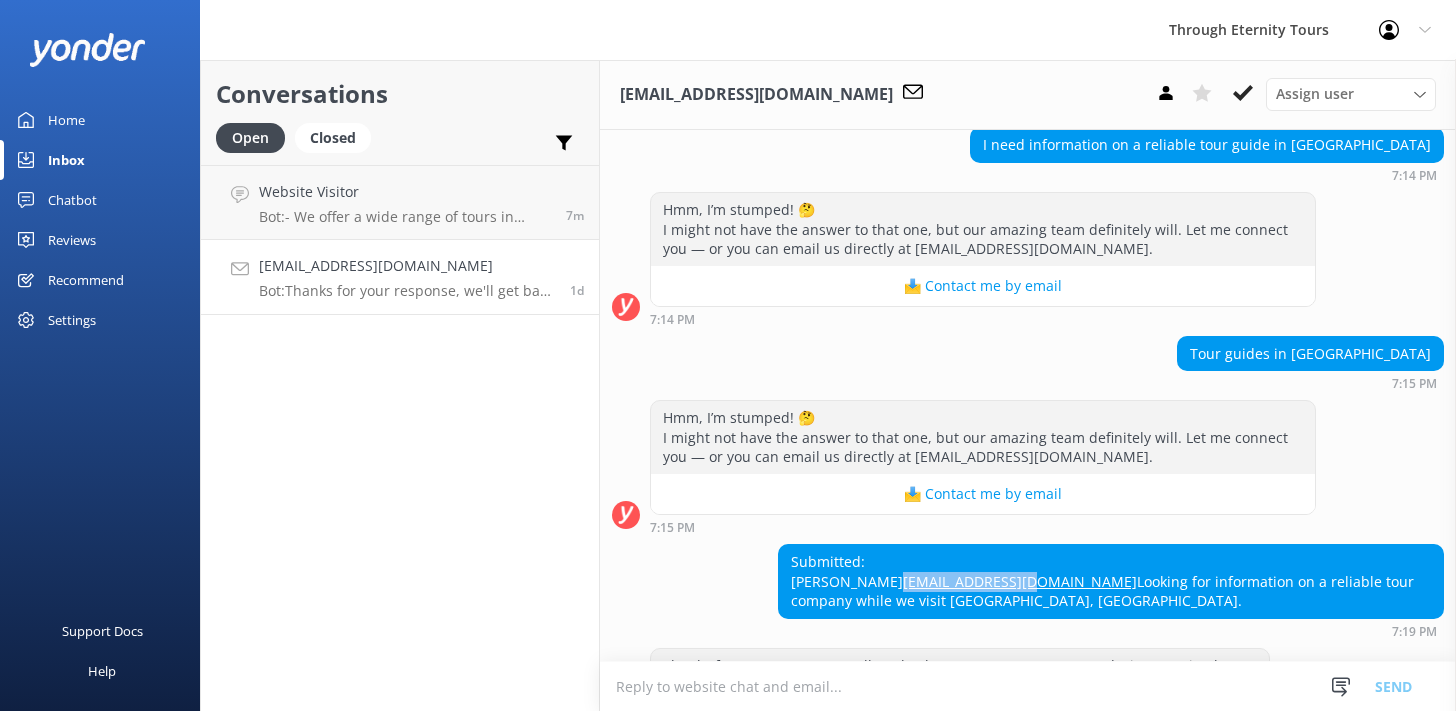drag, startPoint x: 1038, startPoint y: 532, endPoint x: 904, endPoint y: 535, distance: 134.03358 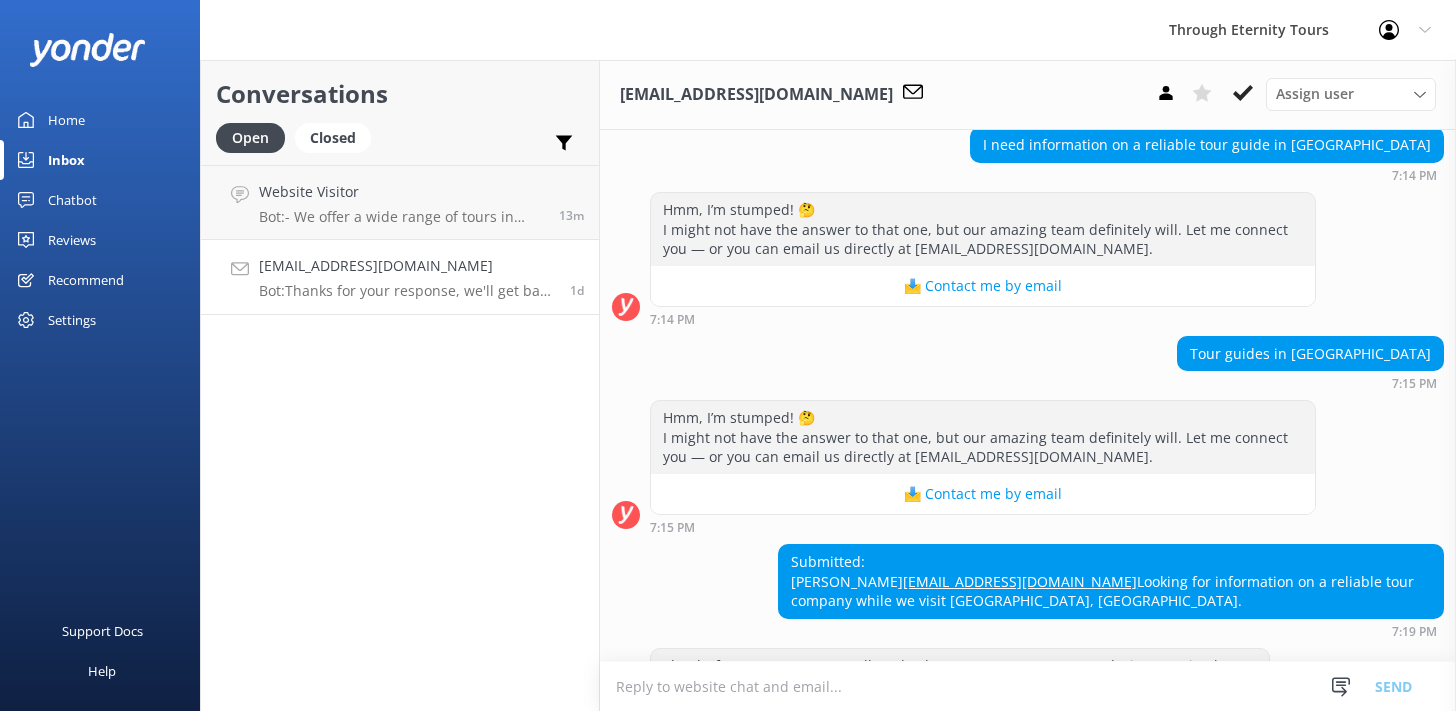click on "Submitted:
[PERSON_NAME]
[EMAIL_ADDRESS][DOMAIN_NAME]
Looking for information on a reliable tour company while we visit [GEOGRAPHIC_DATA], [GEOGRAPHIC_DATA].
7:19 PM" at bounding box center [1028, 591] 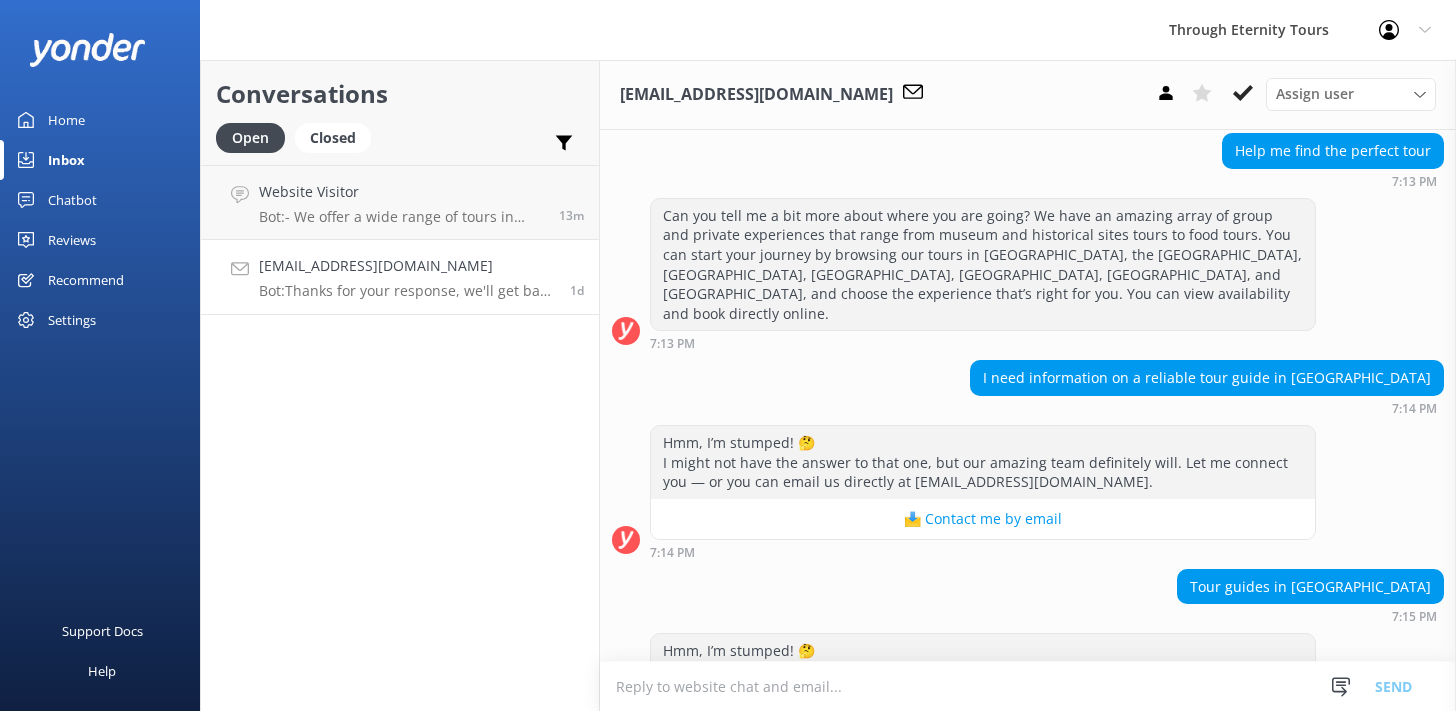 scroll, scrollTop: 480, scrollLeft: 0, axis: vertical 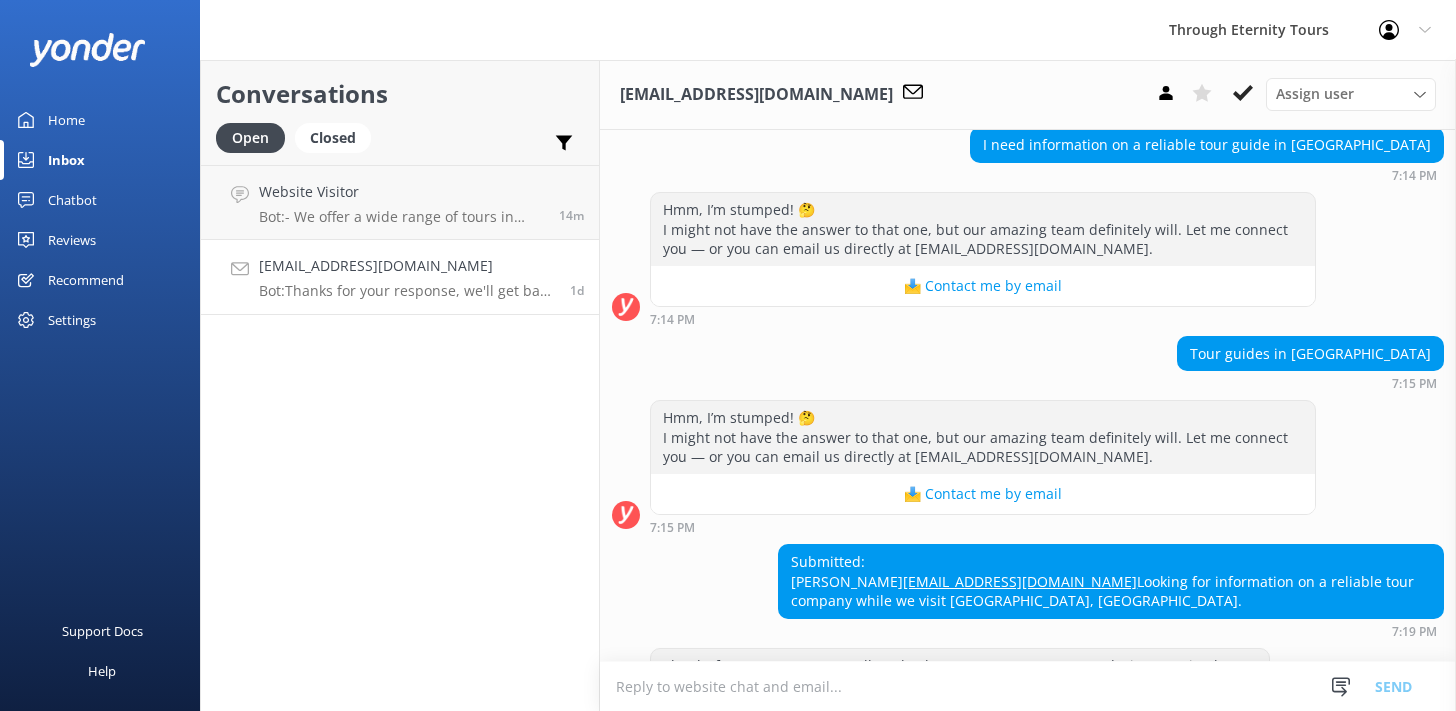 click on "Bot:  Thanks for your response, we'll get back to you as soon as we can during opening hours." at bounding box center (407, 291) 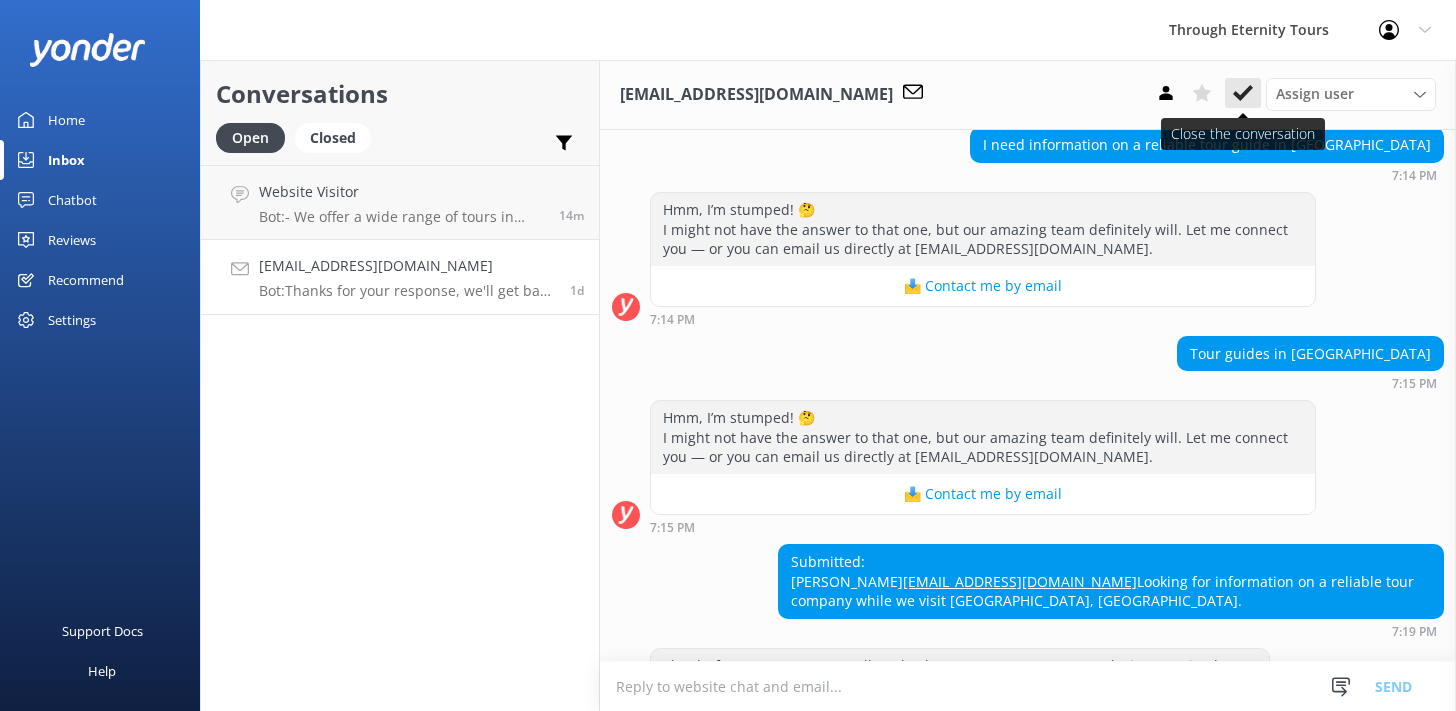 click 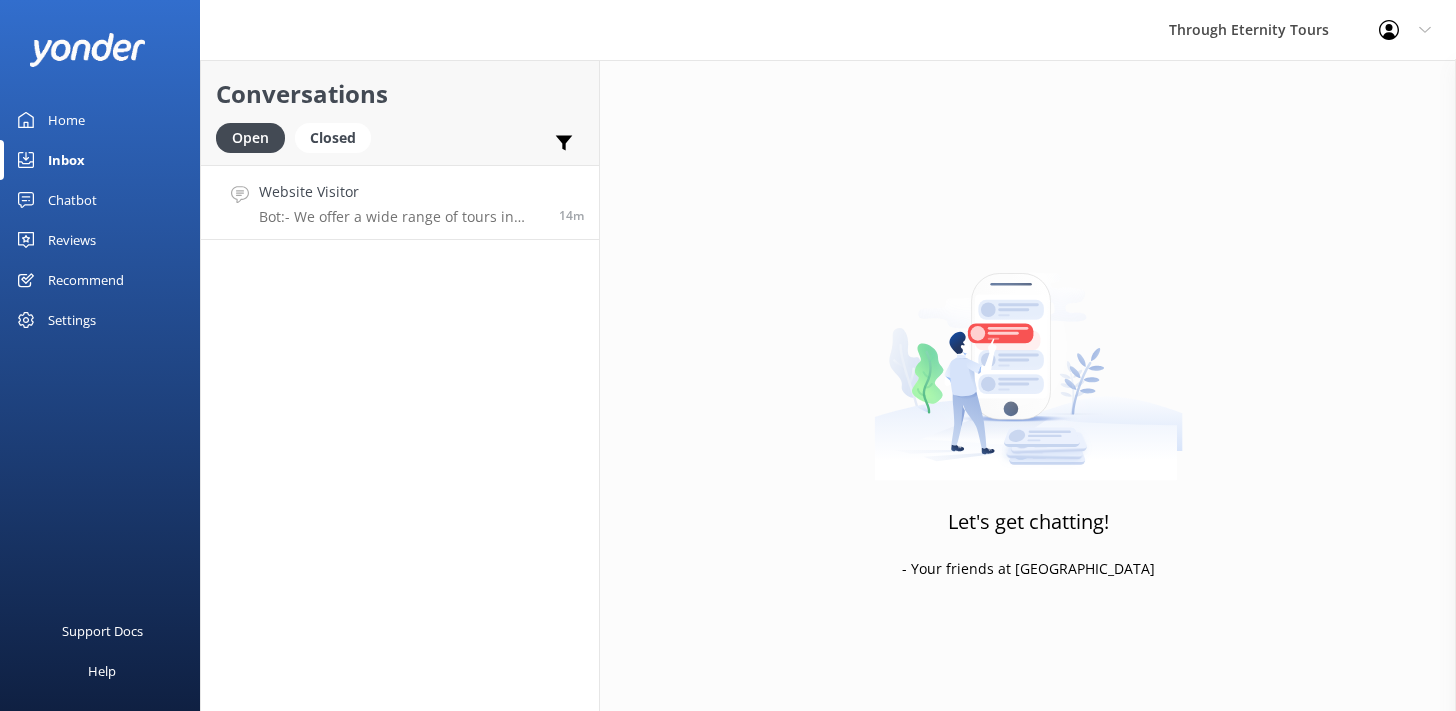 click on "Website Visitor" at bounding box center (401, 192) 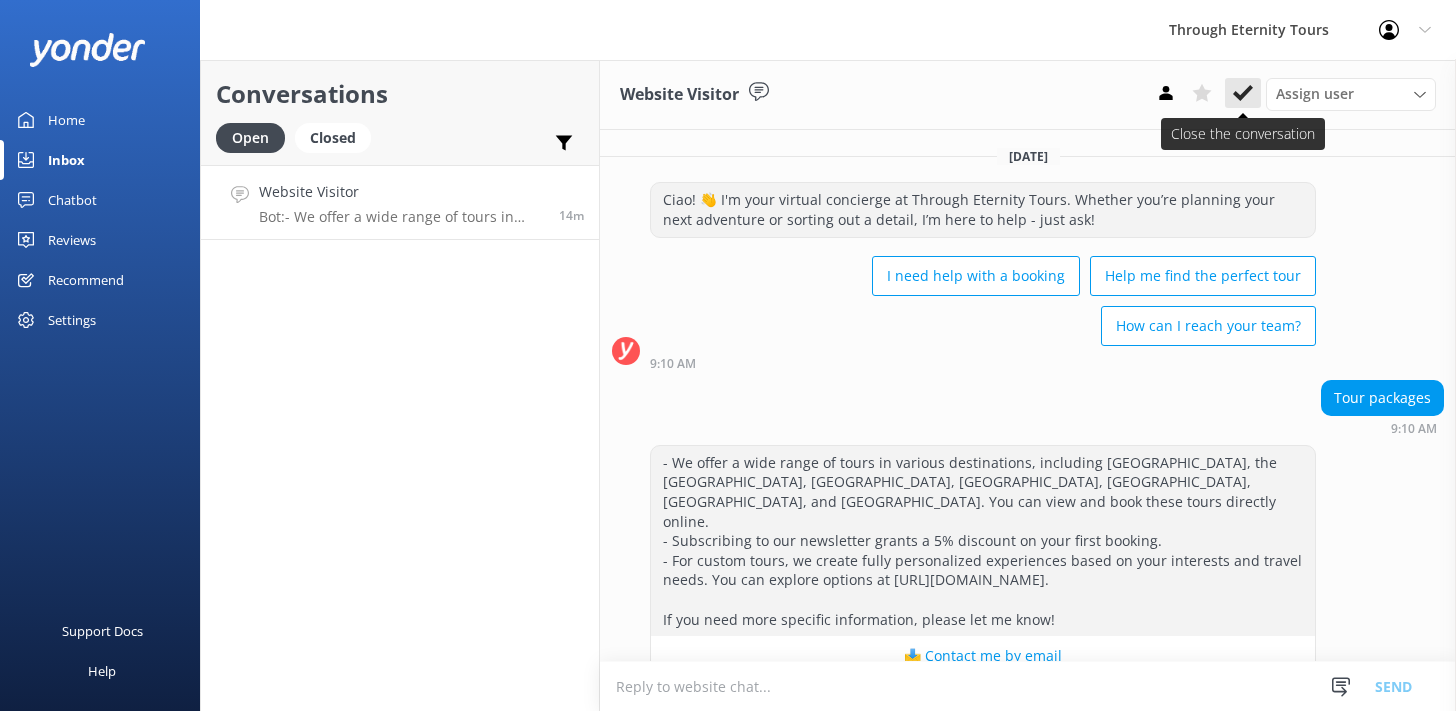 click at bounding box center (1243, 93) 